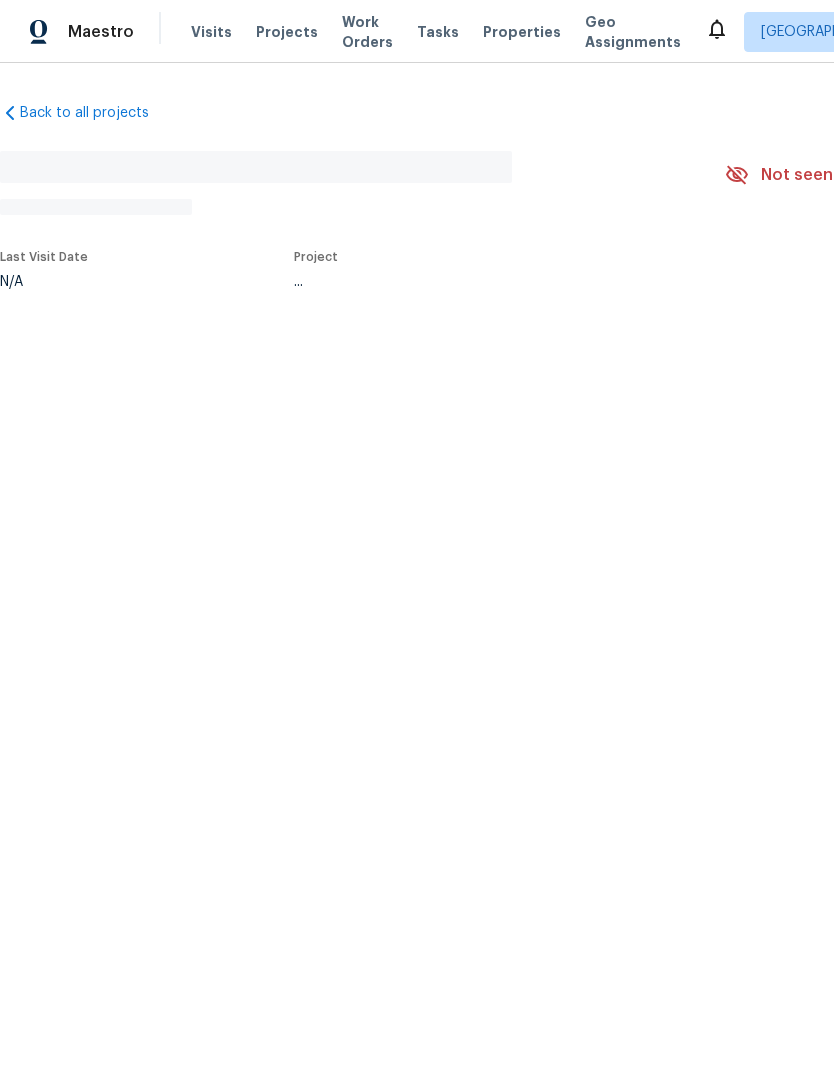 scroll, scrollTop: 0, scrollLeft: 0, axis: both 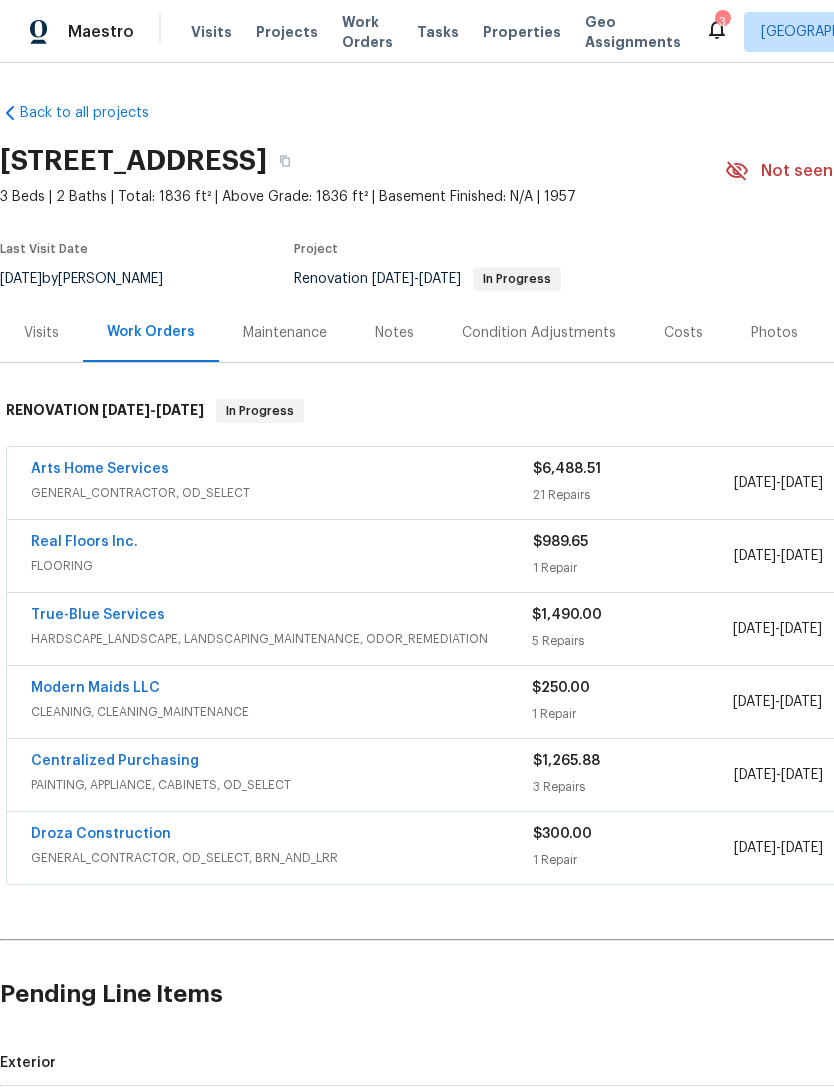 click on "Exterior" at bounding box center [565, 1063] 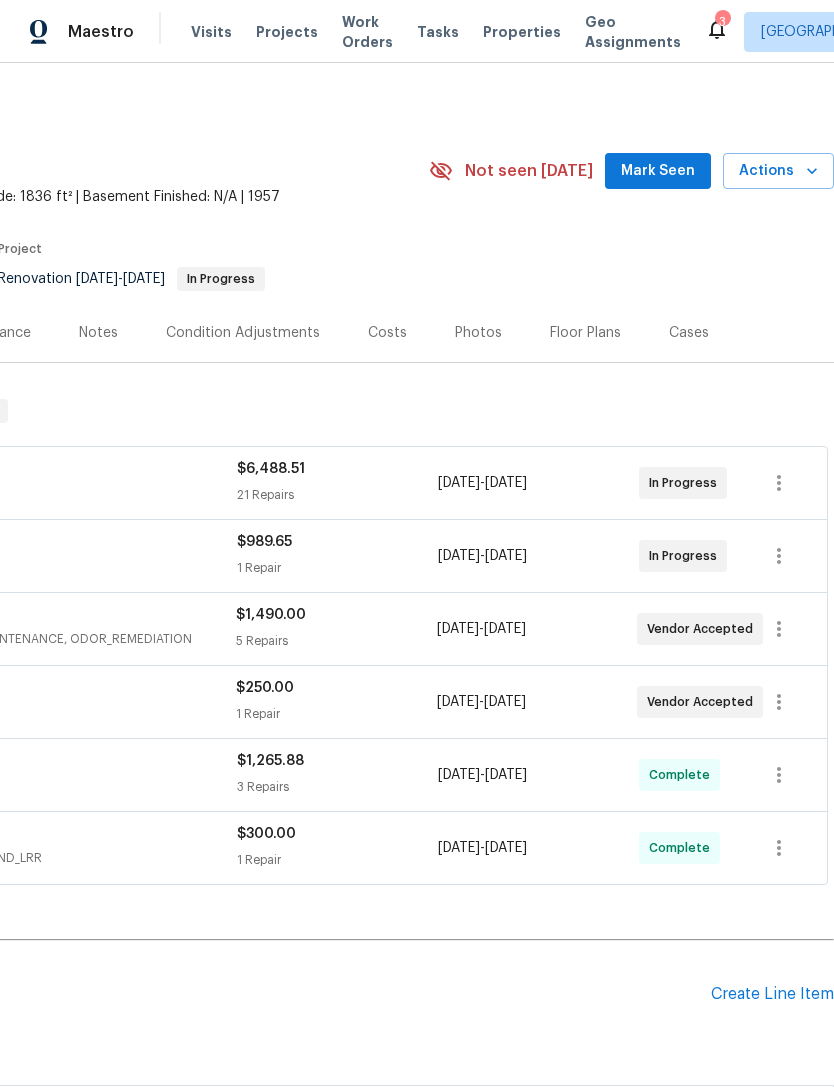 scroll, scrollTop: 0, scrollLeft: 0, axis: both 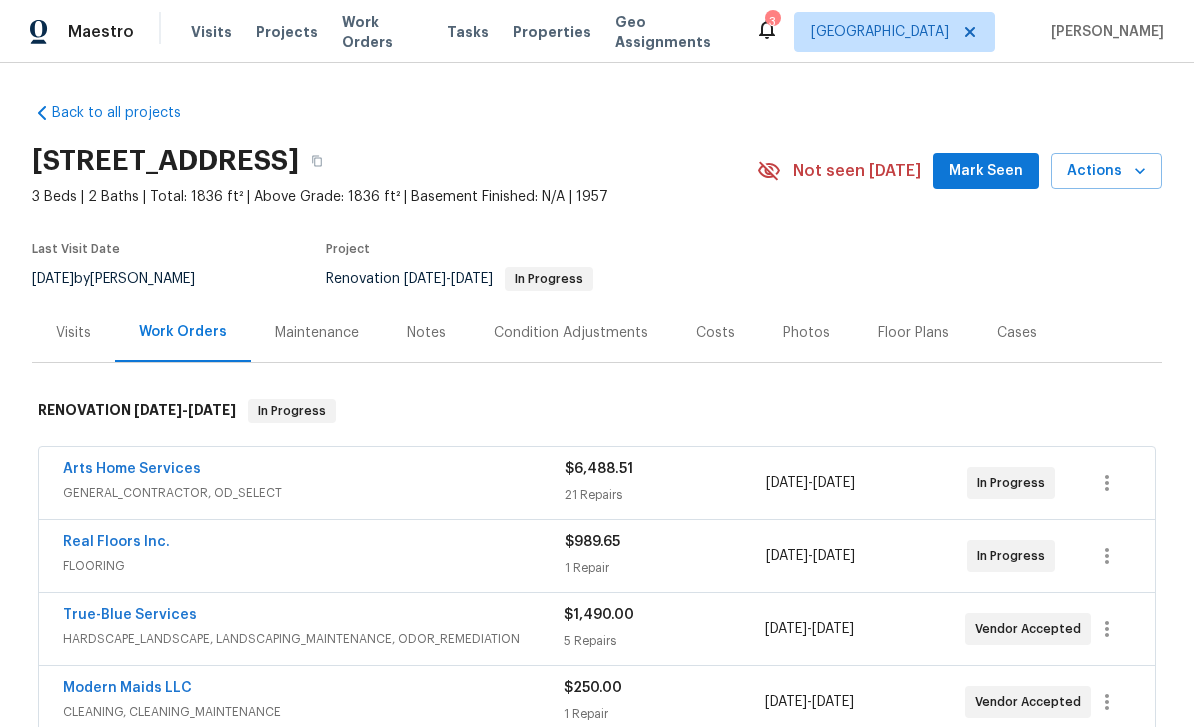 click on "Back to all projects [STREET_ADDRESS] 3 Beds | 2 Baths | Total: 1836 ft² | Above Grade: 1836 ft² | Basement Finished: N/A | 1957 Not seen [DATE] Mark Seen Actions Last Visit Date [DATE]  by  [PERSON_NAME]   Project Renovation   [DATE]  -  [DATE] In Progress Visits Work Orders Maintenance Notes Condition Adjustments Costs Photos Floor Plans Cases RENOVATION   [DATE]  -  [DATE] In Progress Arts Home Services GENERAL_CONTRACTOR, OD_SELECT $6,488.51 21 Repairs [DATE]  -  [DATE] In Progress Real Floors Inc. FLOORING $989.65 1 Repair [DATE]  -  [DATE] In Progress True-Blue Services HARDSCAPE_LANDSCAPE, LANDSCAPING_MAINTENANCE, ODOR_REMEDIATION $1,490.00 5 Repairs [DATE]  -  [DATE] Vendor Accepted Modern Maids LLC CLEANING, CLEANING_MAINTENANCE $250.00 1 Repair [DATE]  -  [DATE] Vendor Accepted Centralized Purchasing PAINTING, APPLIANCE, CABINETS, OD_SELECT $1,265.88 3 Repairs [DATE]  -  [DATE] Complete Droza Construction GENERAL_CONTRACTOR, OD_SELECT, BRN_AND_LRR" at bounding box center (597, 395) 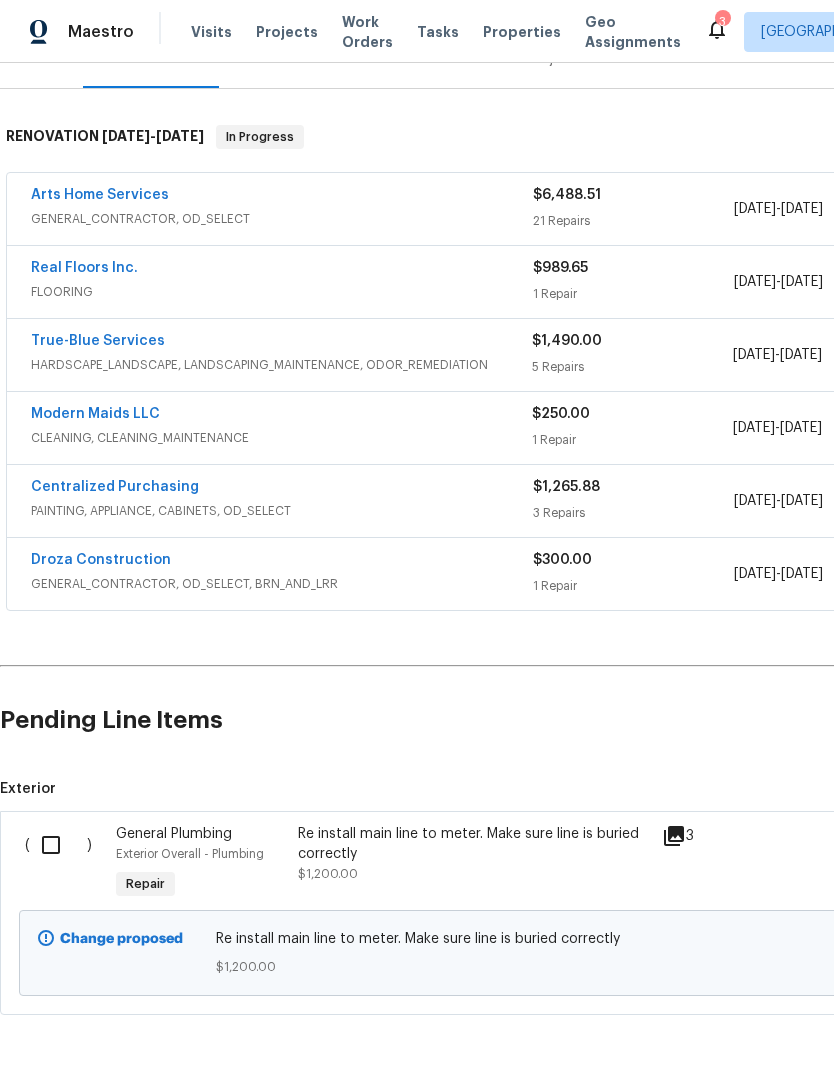 scroll, scrollTop: 274, scrollLeft: 0, axis: vertical 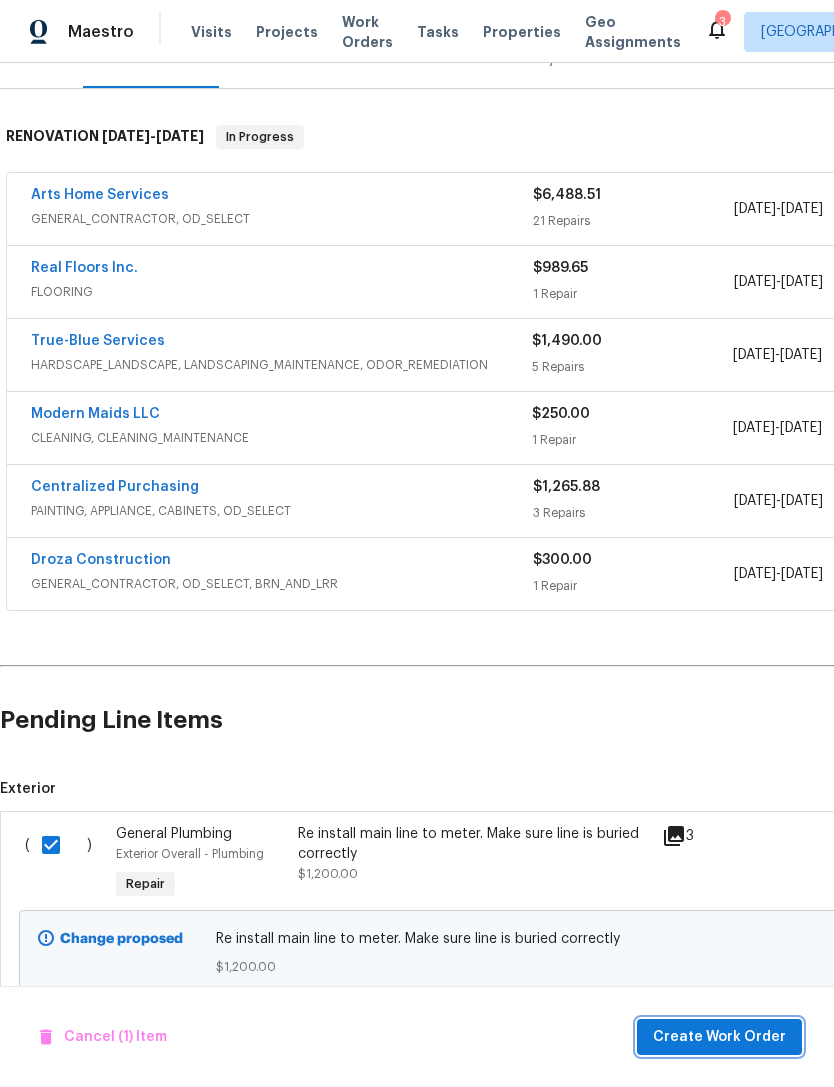 click on "Create Work Order" at bounding box center [719, 1037] 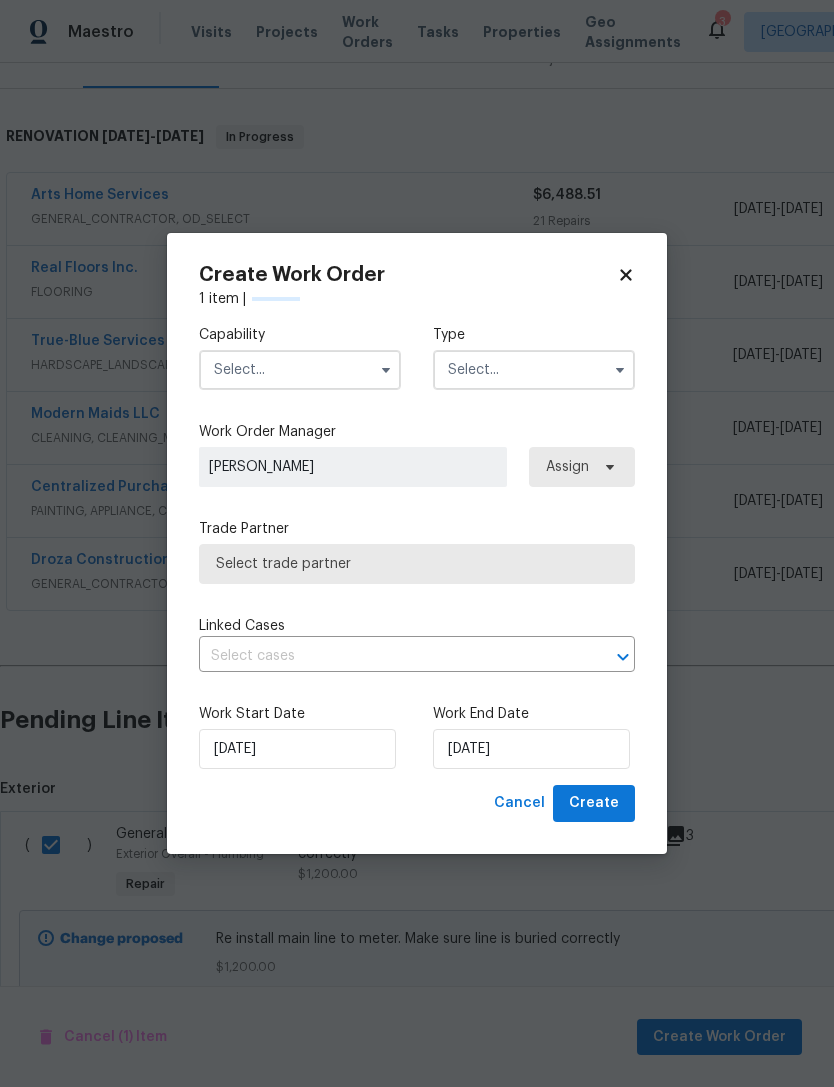 checkbox on "false" 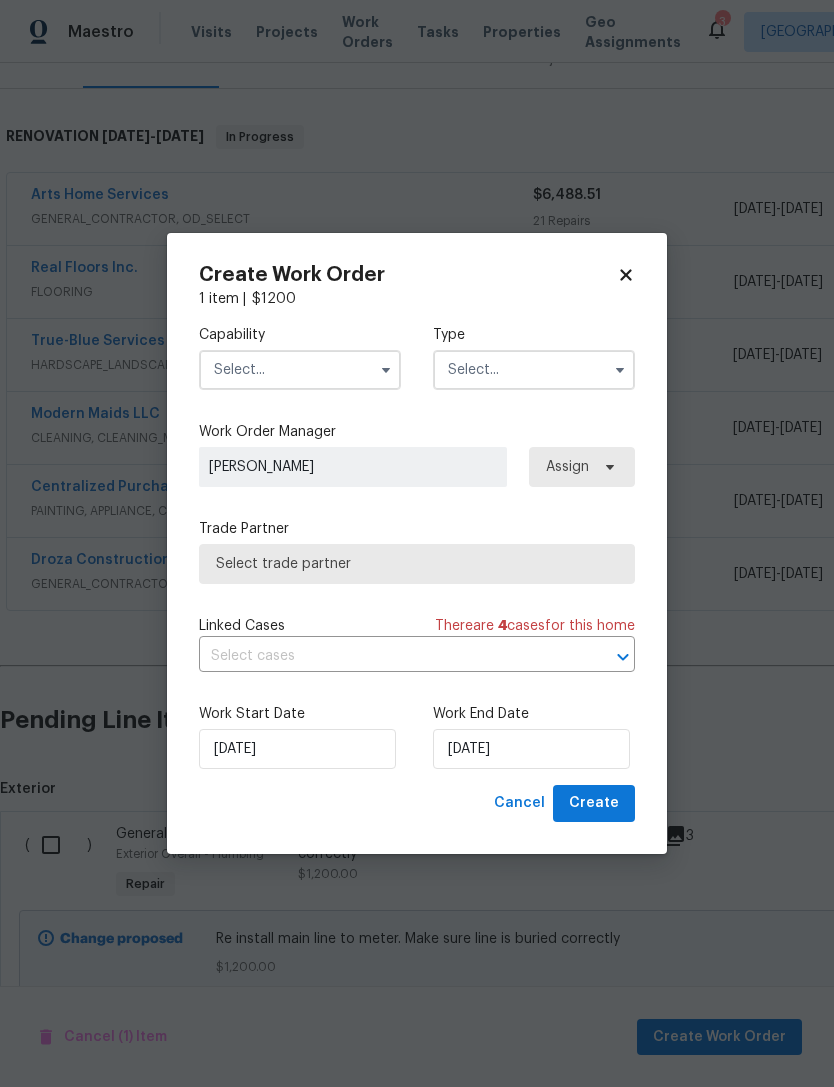 click at bounding box center [300, 370] 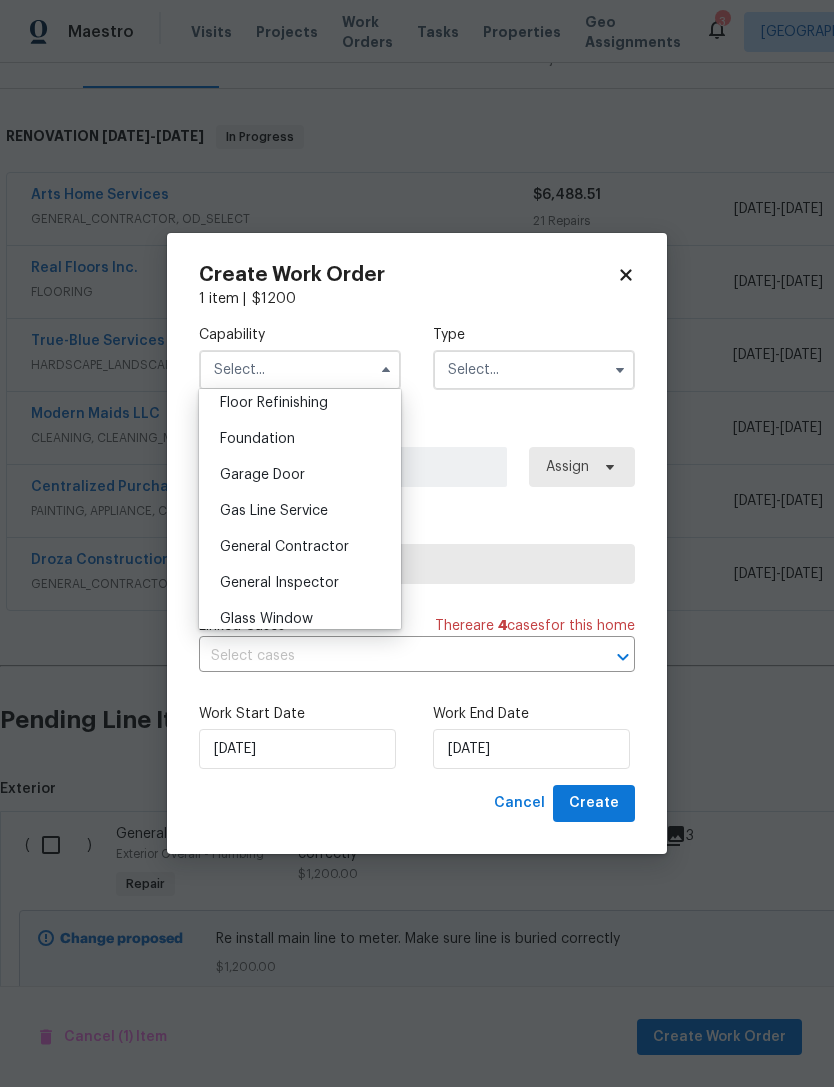 scroll, scrollTop: 824, scrollLeft: 0, axis: vertical 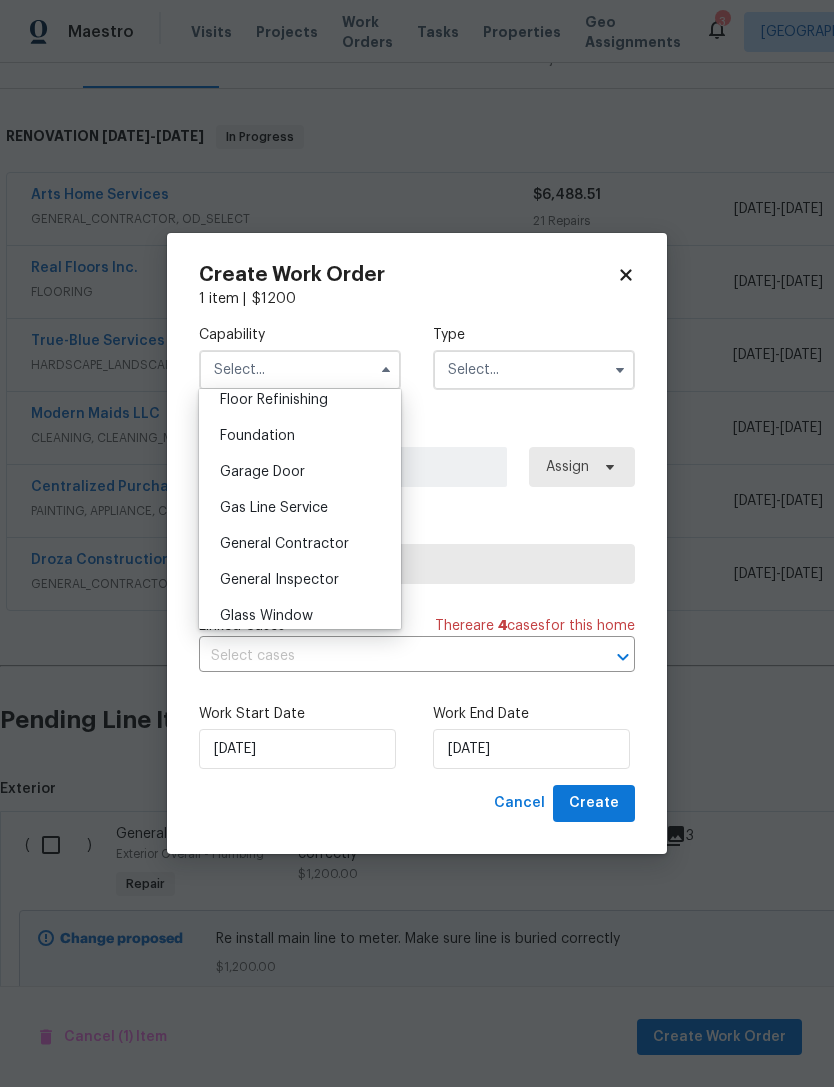 click on "General Contractor" at bounding box center (300, 544) 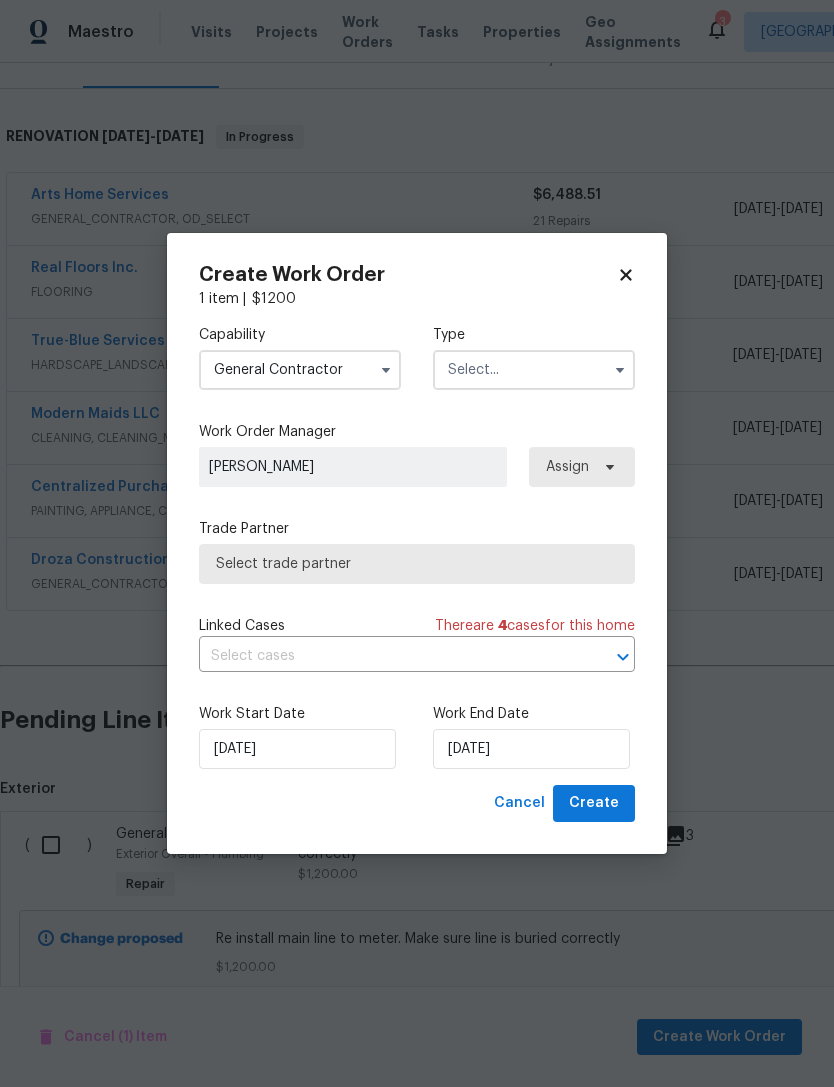 click at bounding box center (534, 370) 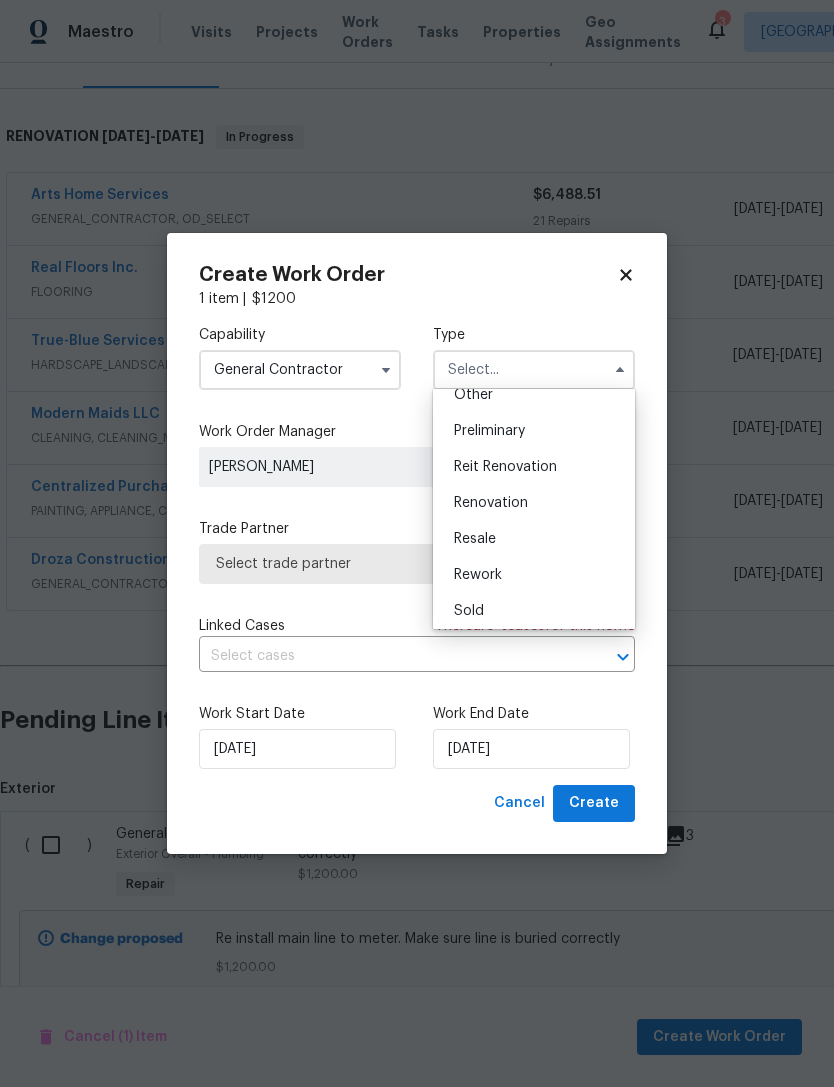 scroll, scrollTop: 412, scrollLeft: 0, axis: vertical 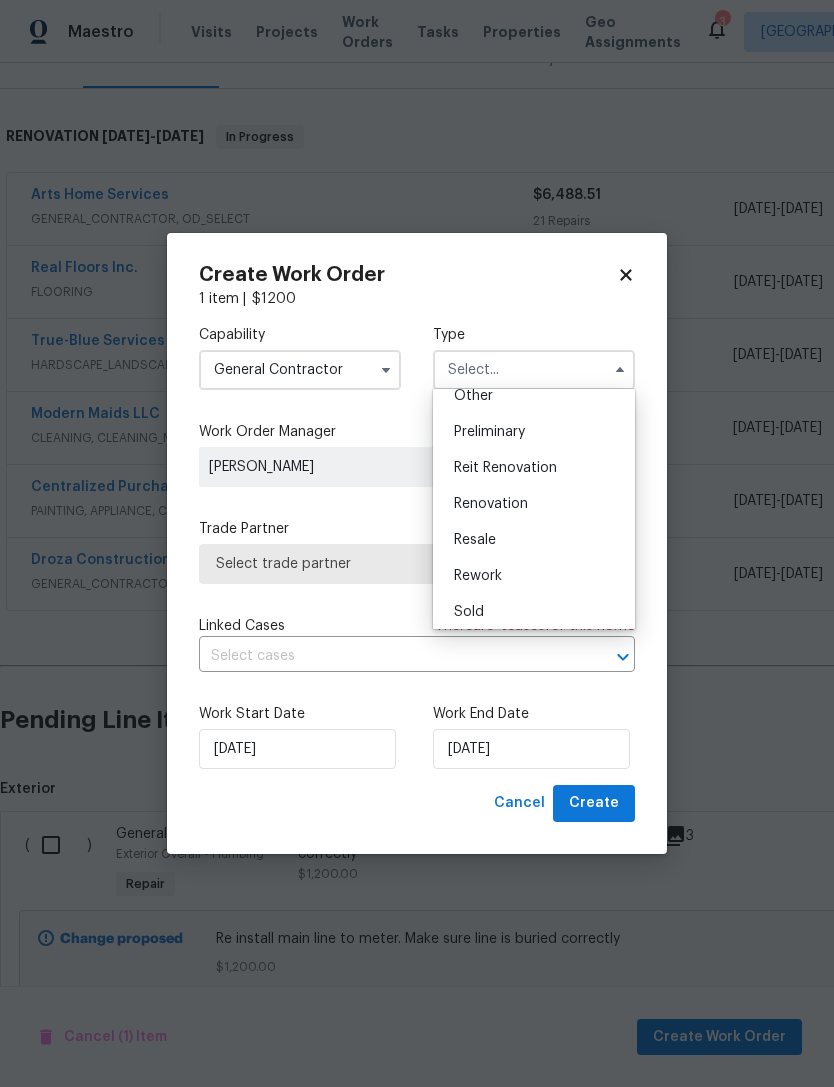 click on "Renovation" at bounding box center (491, 504) 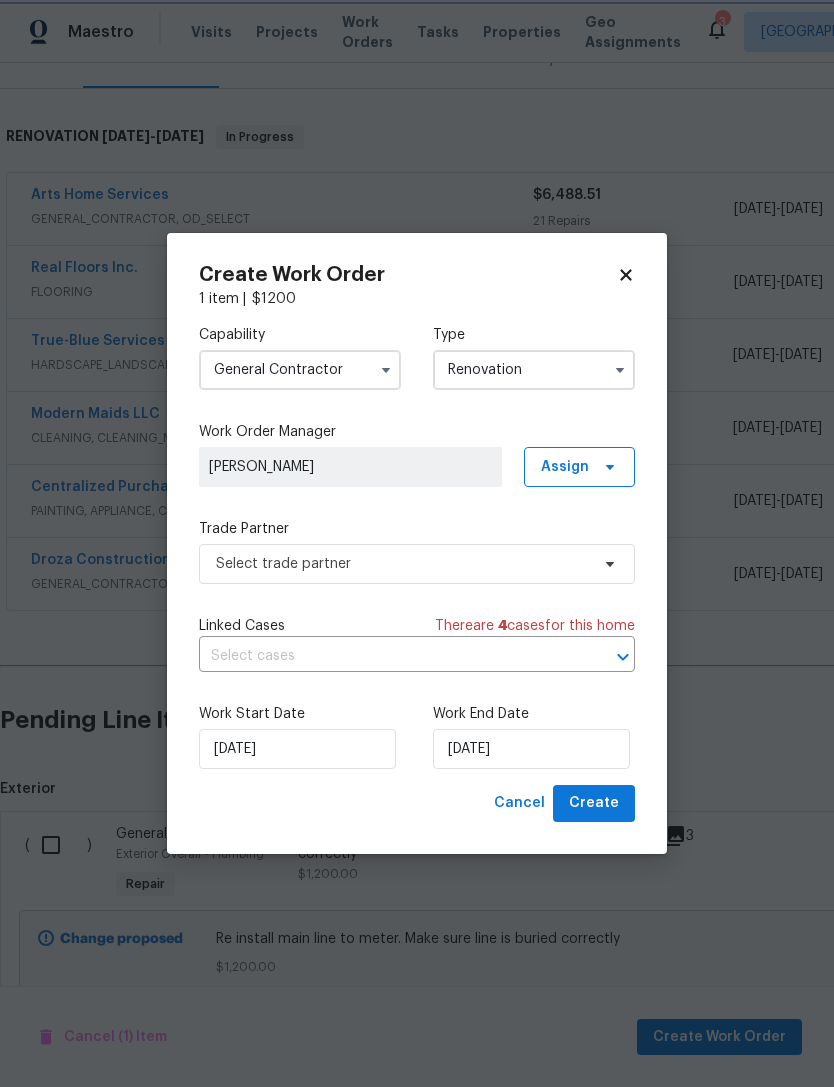 scroll, scrollTop: 0, scrollLeft: 0, axis: both 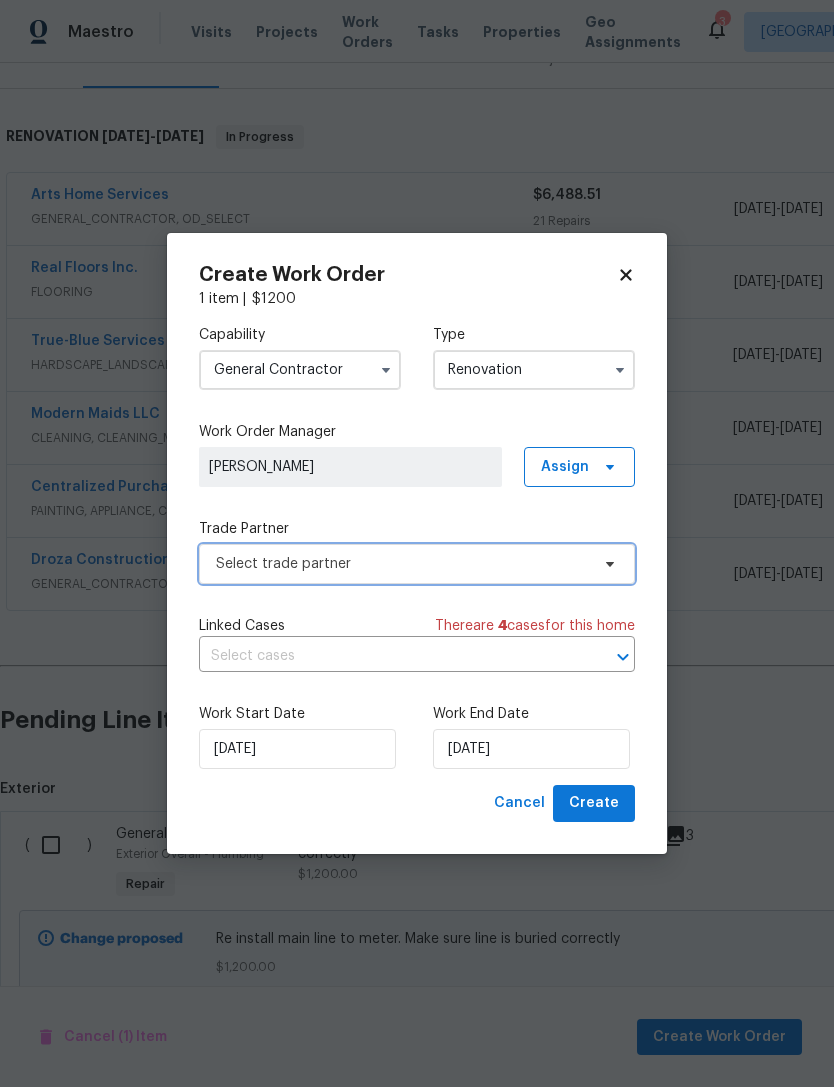 click on "Select trade partner" at bounding box center [417, 564] 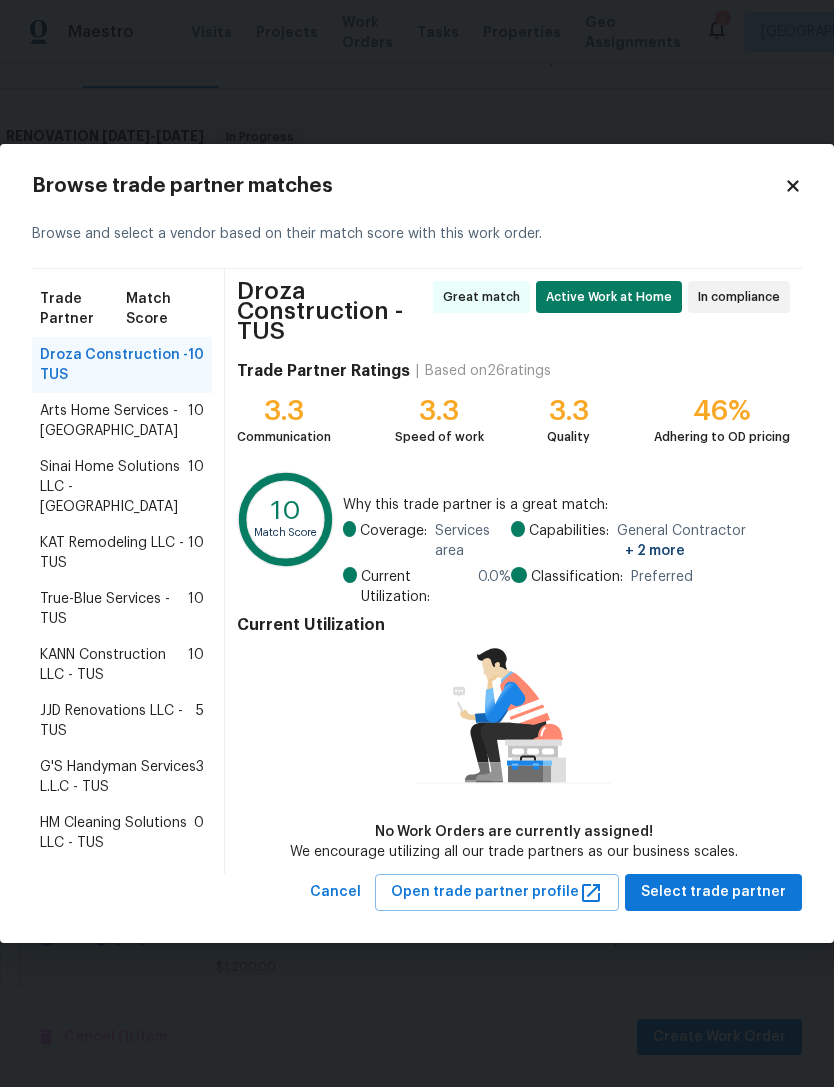 click on "True-Blue Services - TUS" at bounding box center [114, 609] 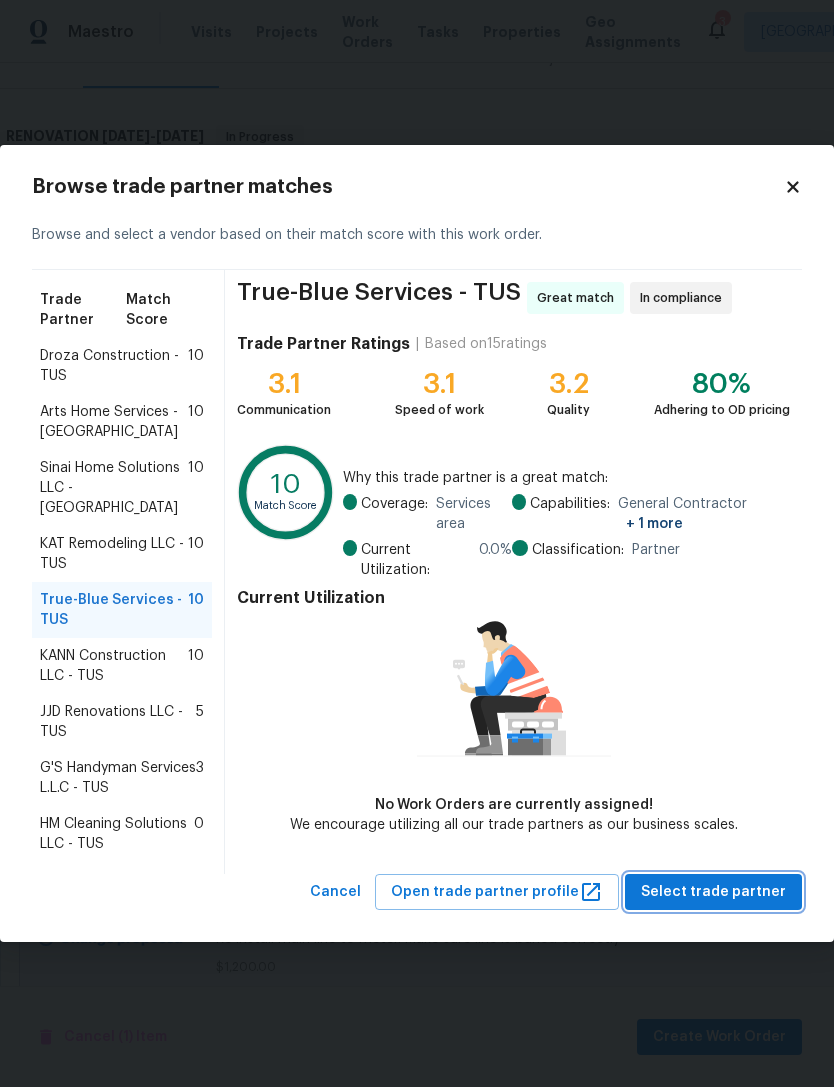 click on "Select trade partner" at bounding box center (713, 892) 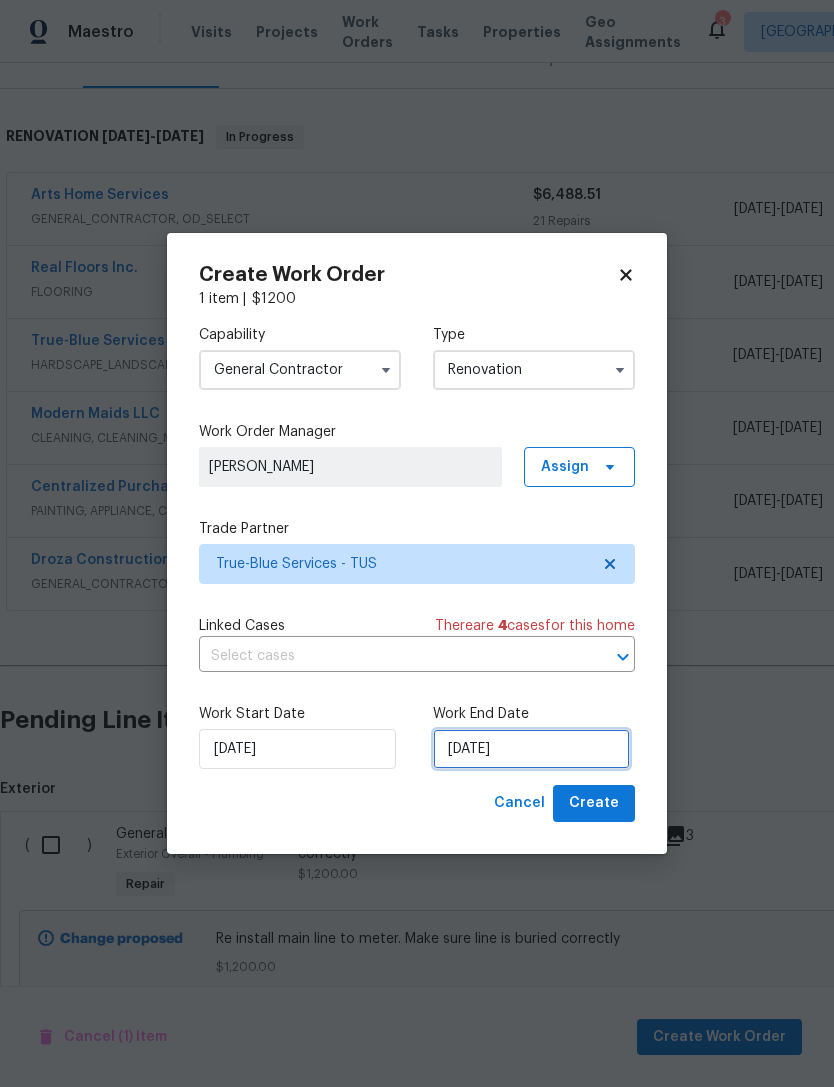 click on "[DATE]" at bounding box center [531, 749] 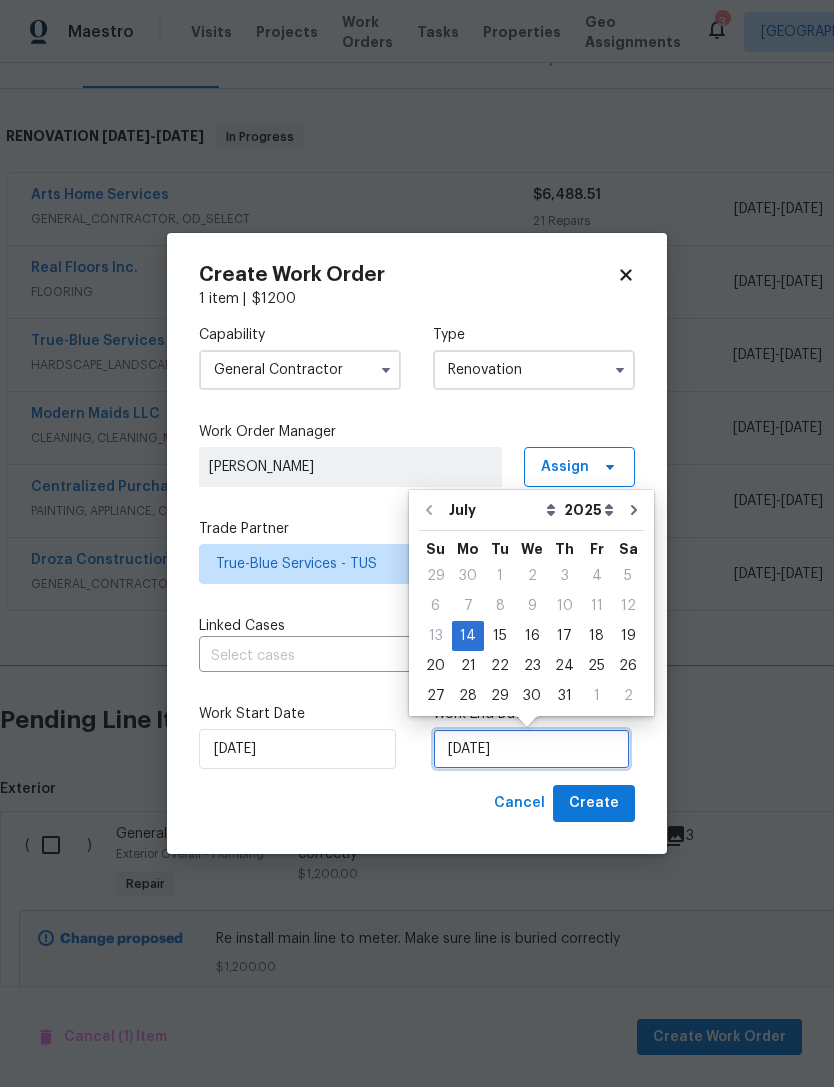 scroll, scrollTop: 37, scrollLeft: 0, axis: vertical 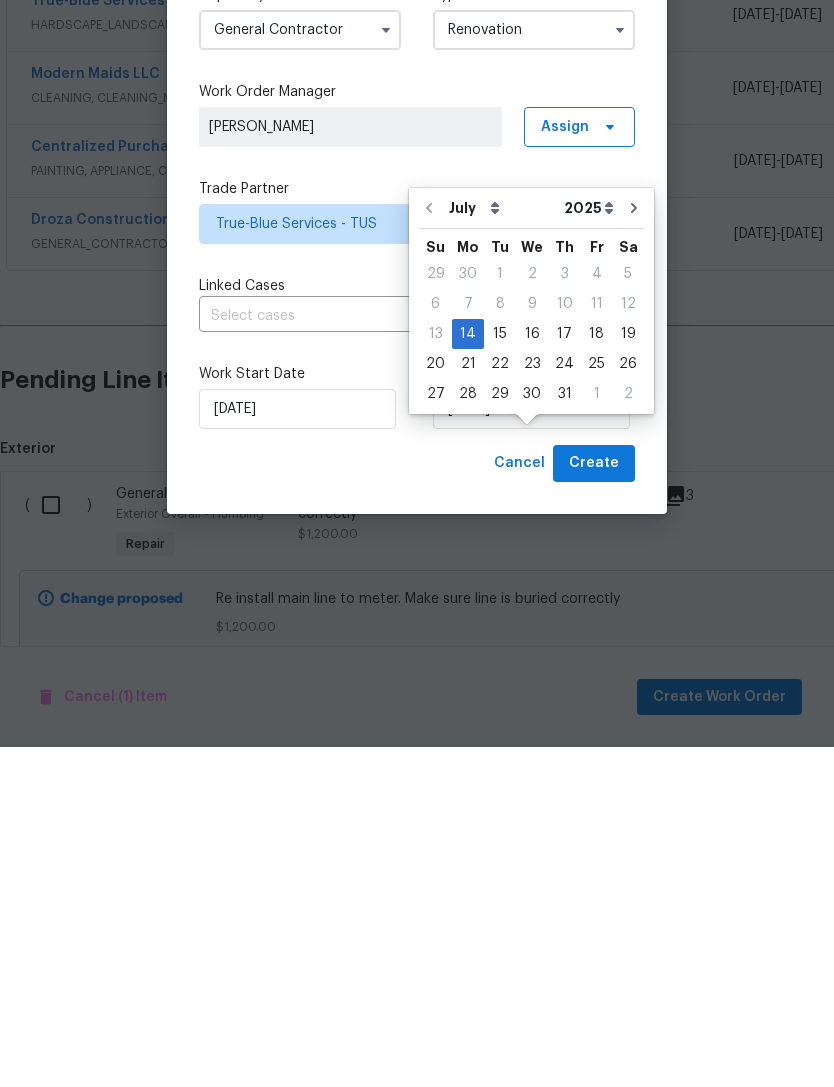 click on "16" at bounding box center [532, 674] 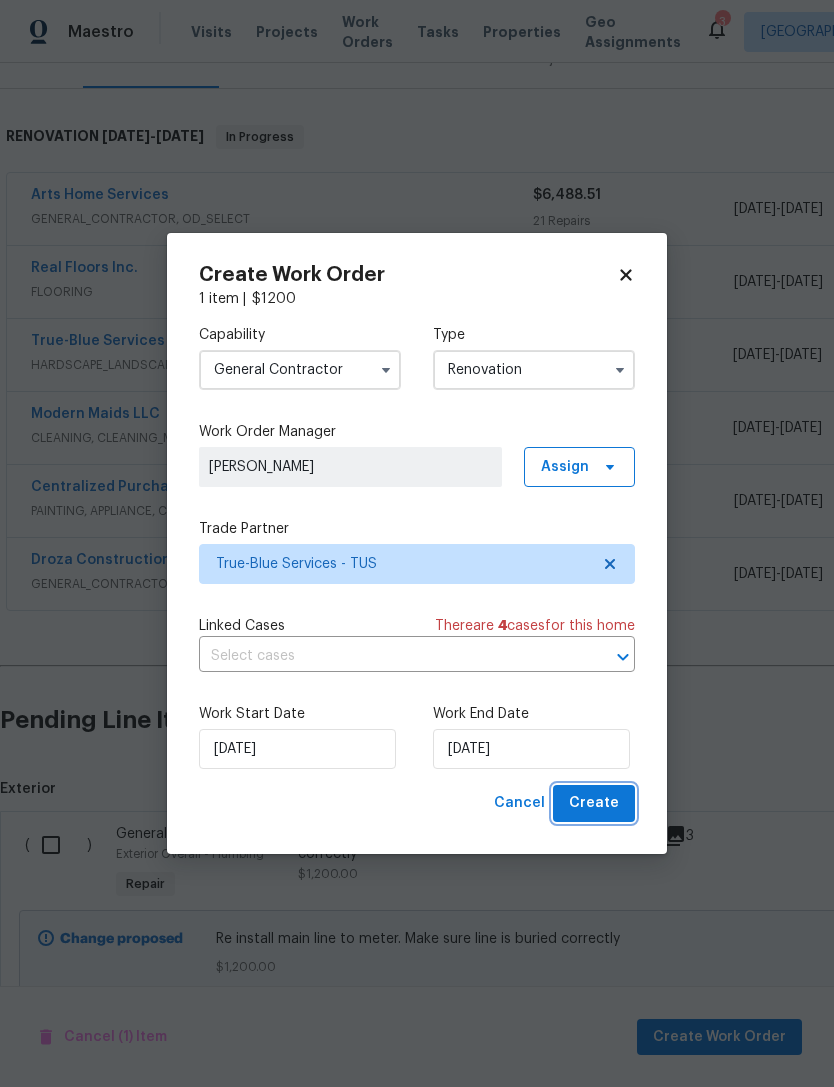 click on "Create" at bounding box center (594, 803) 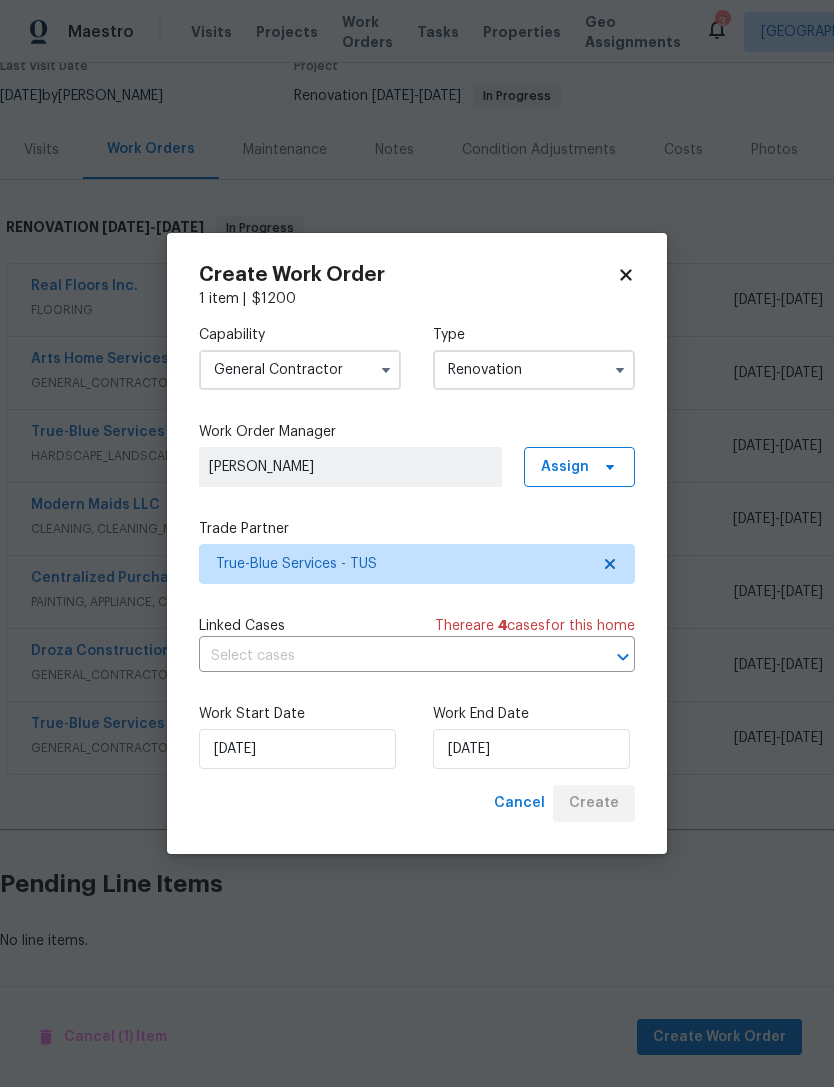 scroll, scrollTop: 118, scrollLeft: 0, axis: vertical 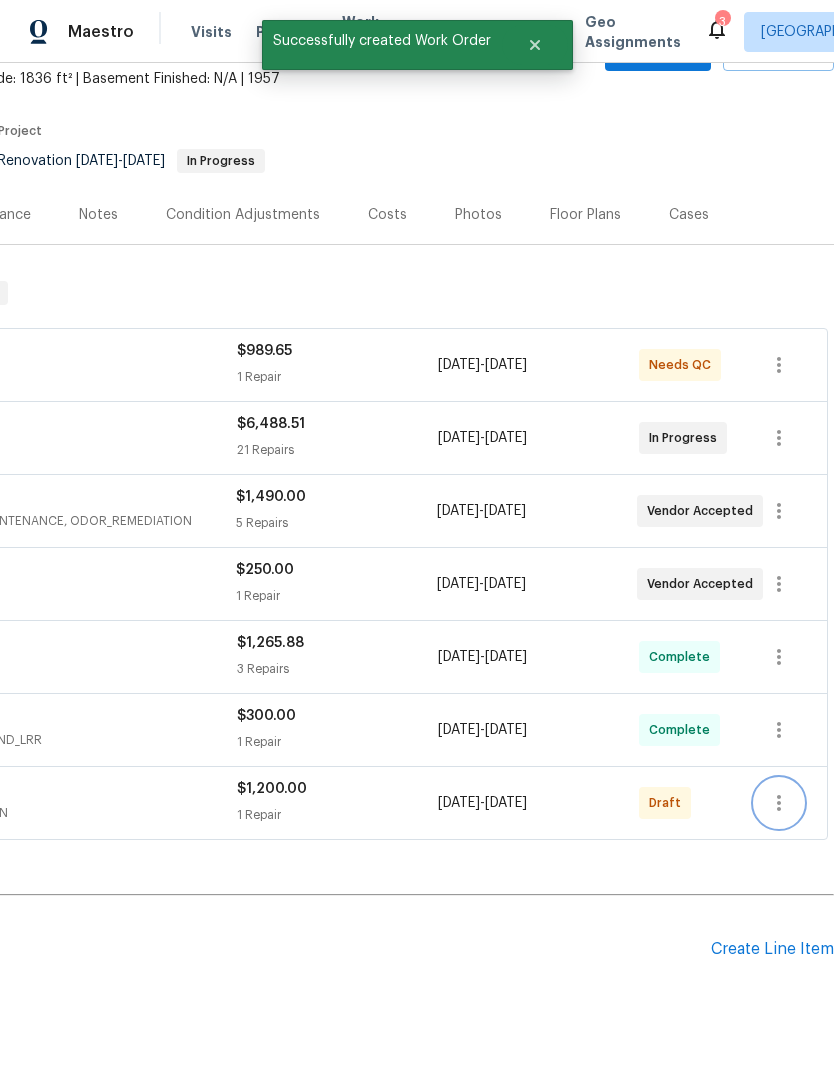 click 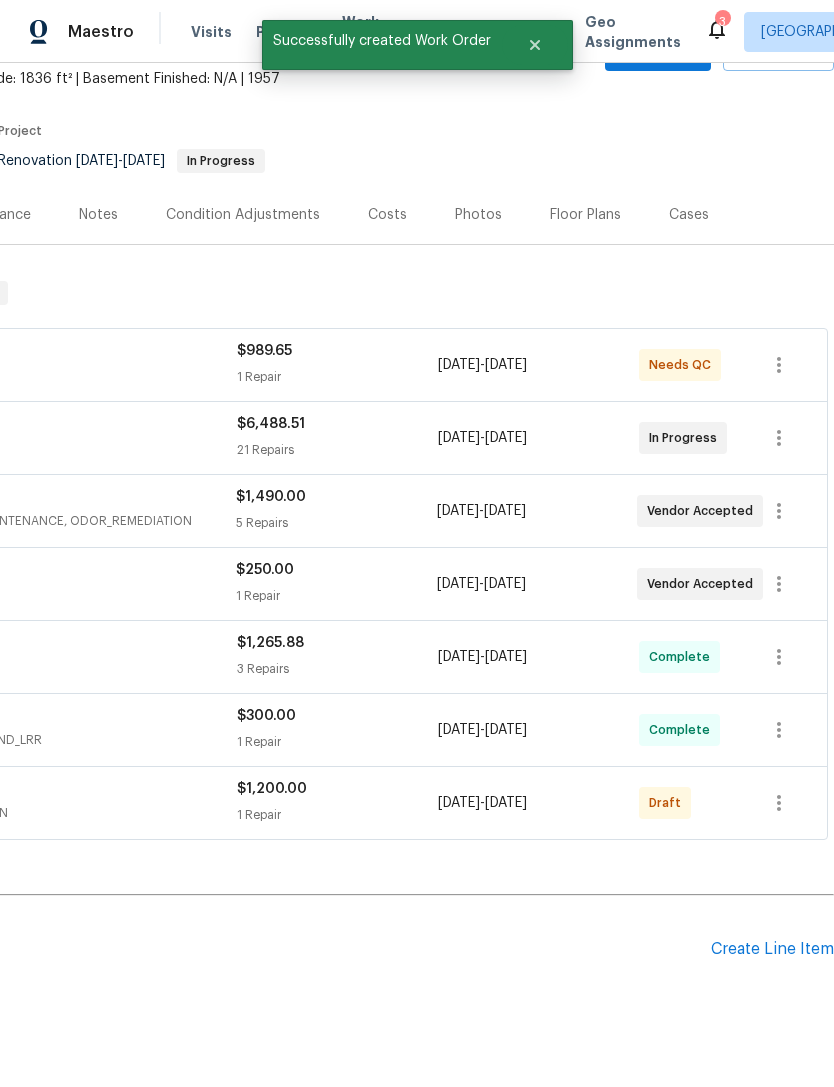 scroll, scrollTop: 118, scrollLeft: 296, axis: both 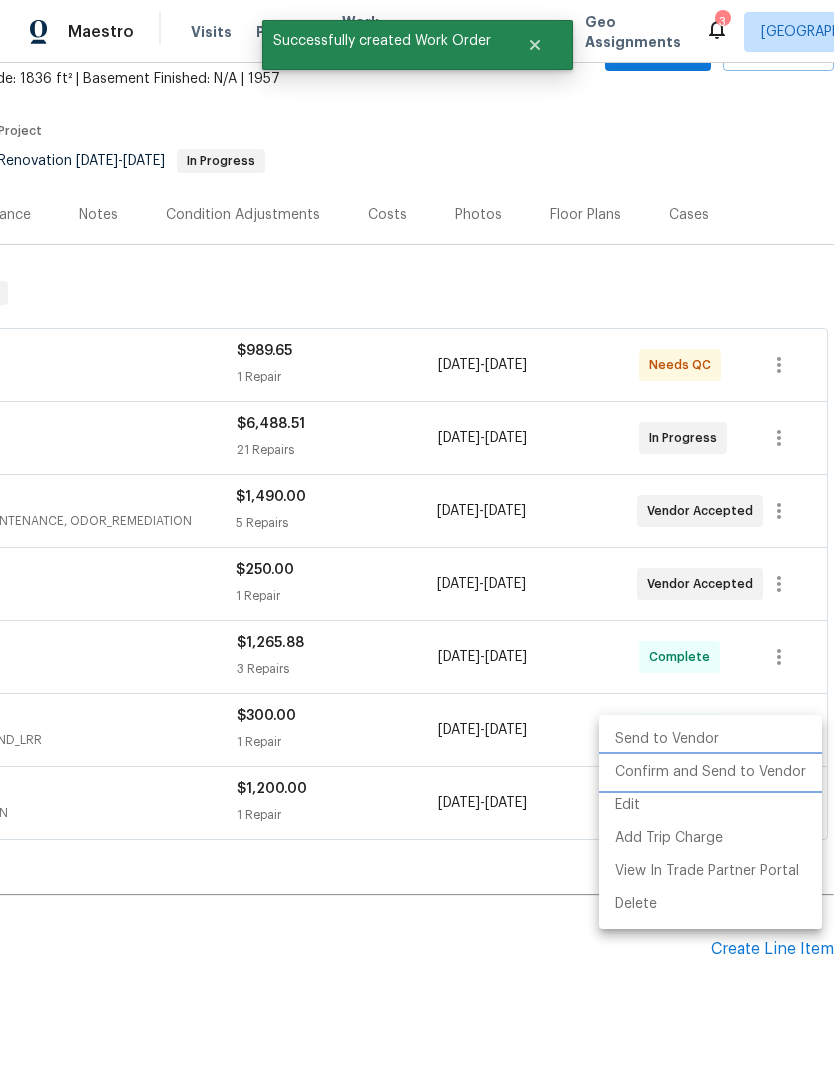 click on "Confirm and Send to Vendor" at bounding box center [710, 772] 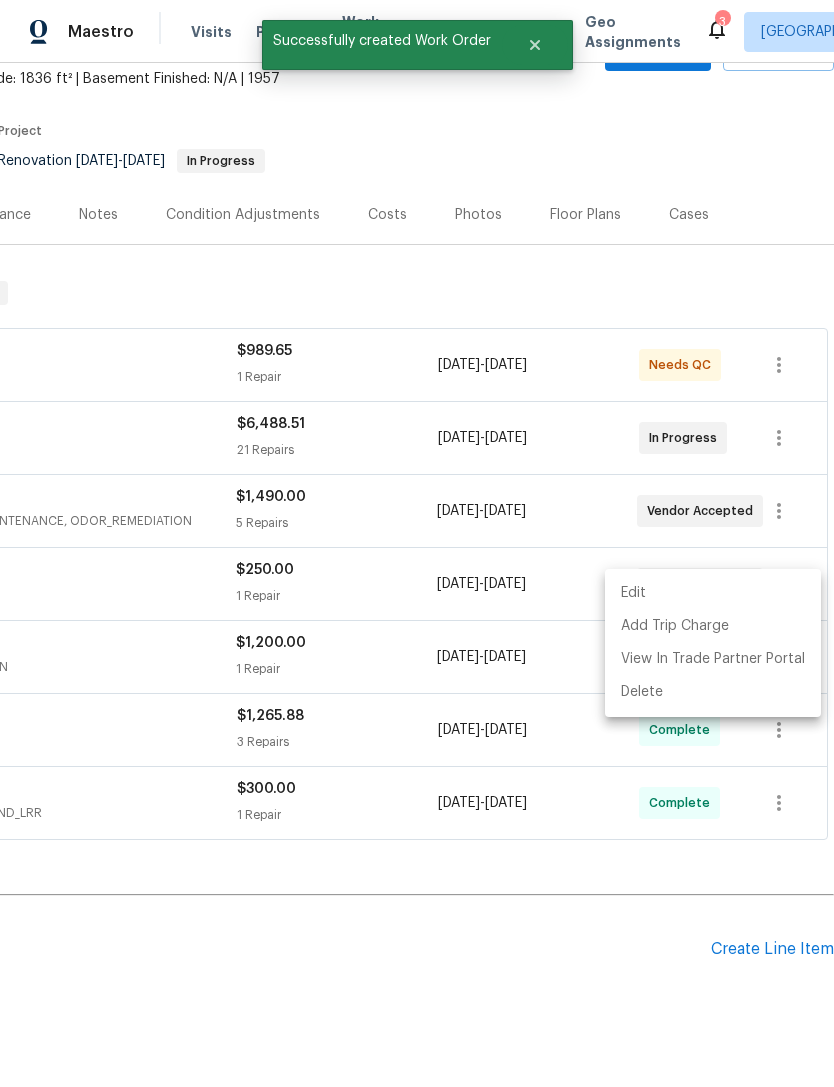 click at bounding box center (417, 543) 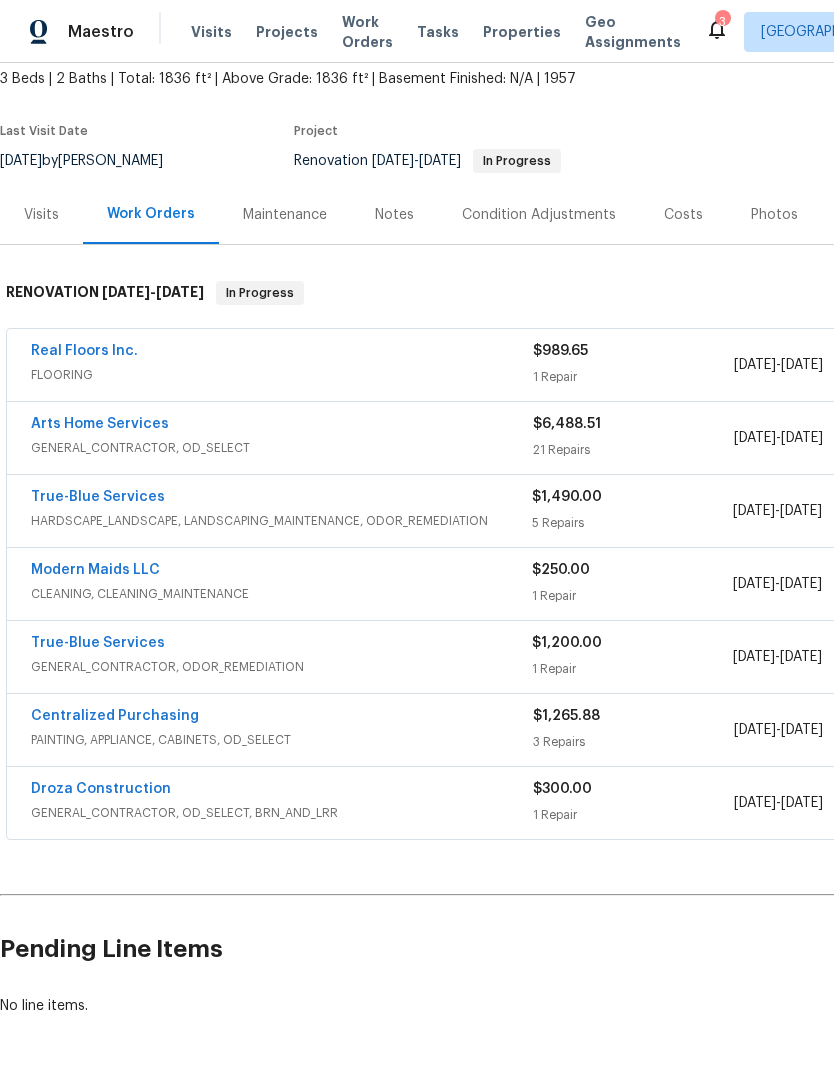 scroll, scrollTop: 118, scrollLeft: 0, axis: vertical 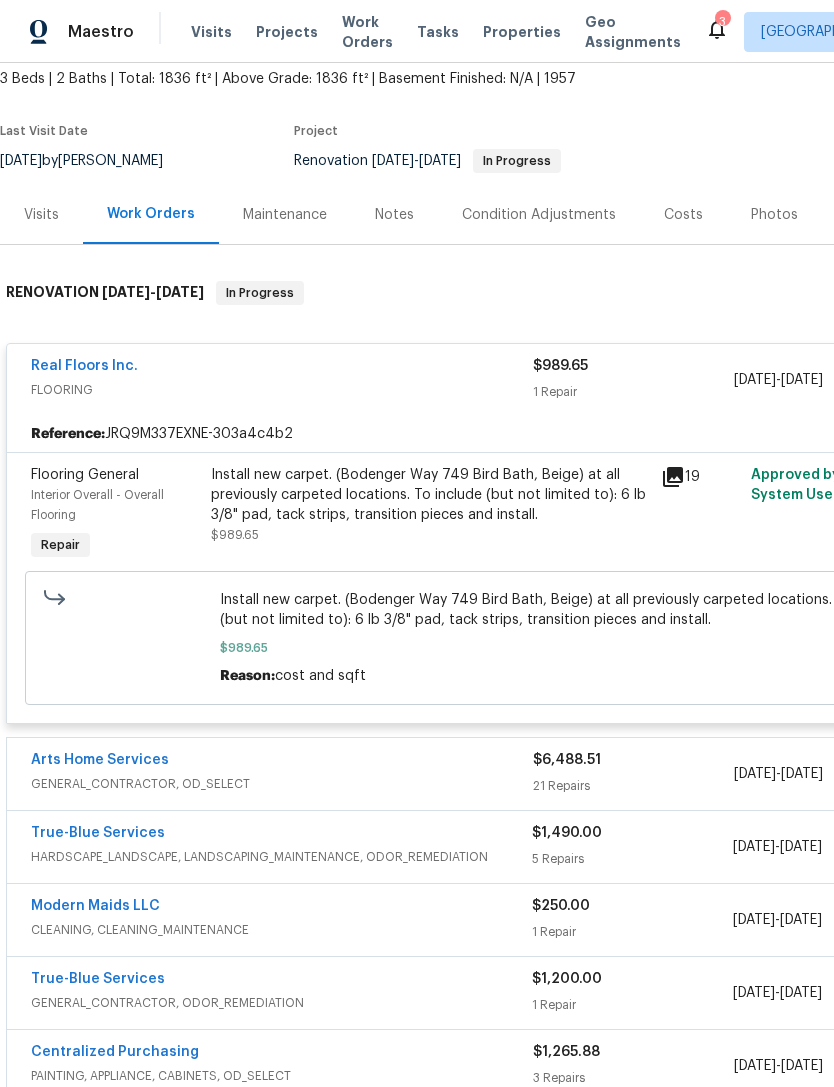 click on "Install new carpet. (Bodenger Way 749 Bird Bath, Beige) at all previously carpeted locations. To include (but not limited to): 6 lb 3/8" pad, tack strips, transition pieces and install. $989.65 Reason:  cost and sqft" at bounding box center [565, 638] 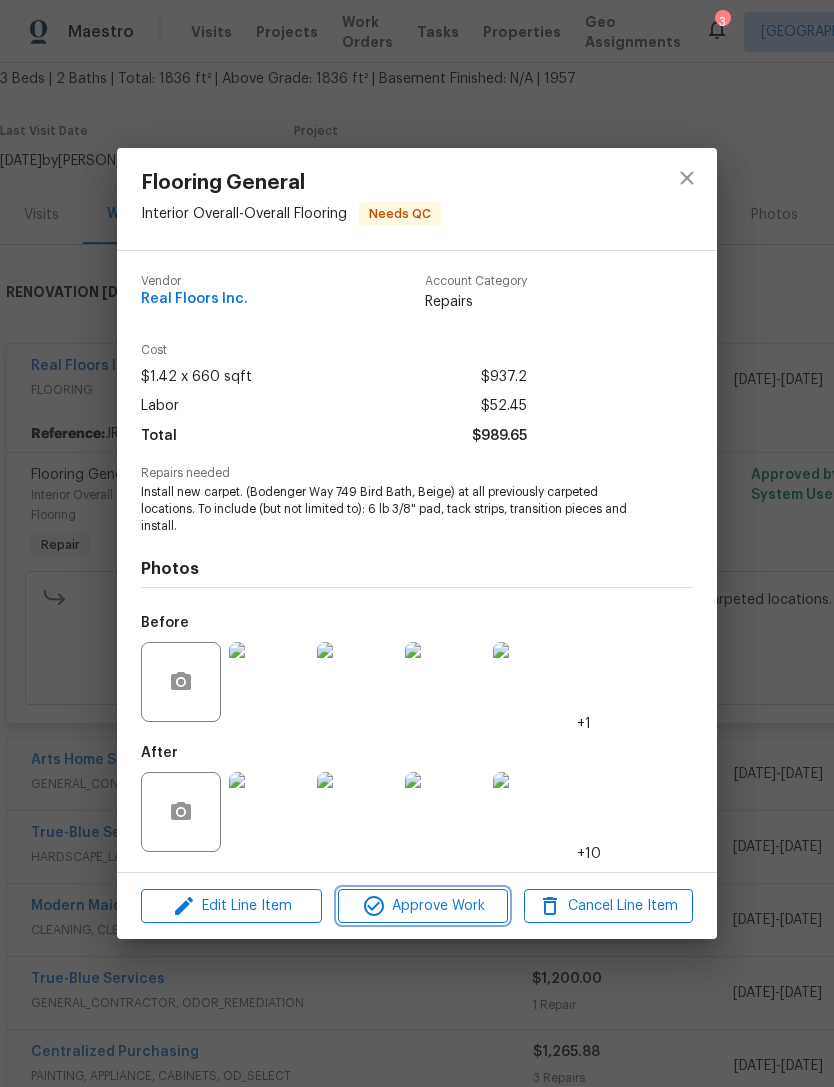 click on "Approve Work" at bounding box center (422, 906) 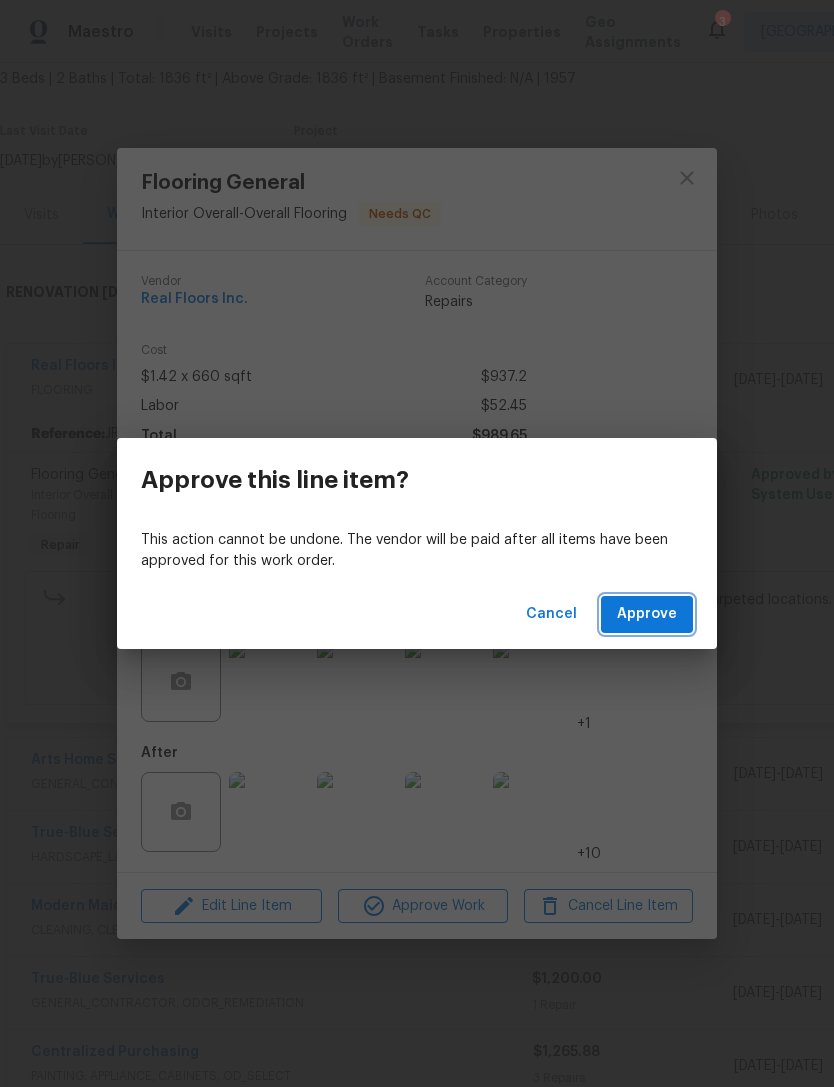 click on "Approve" at bounding box center [647, 614] 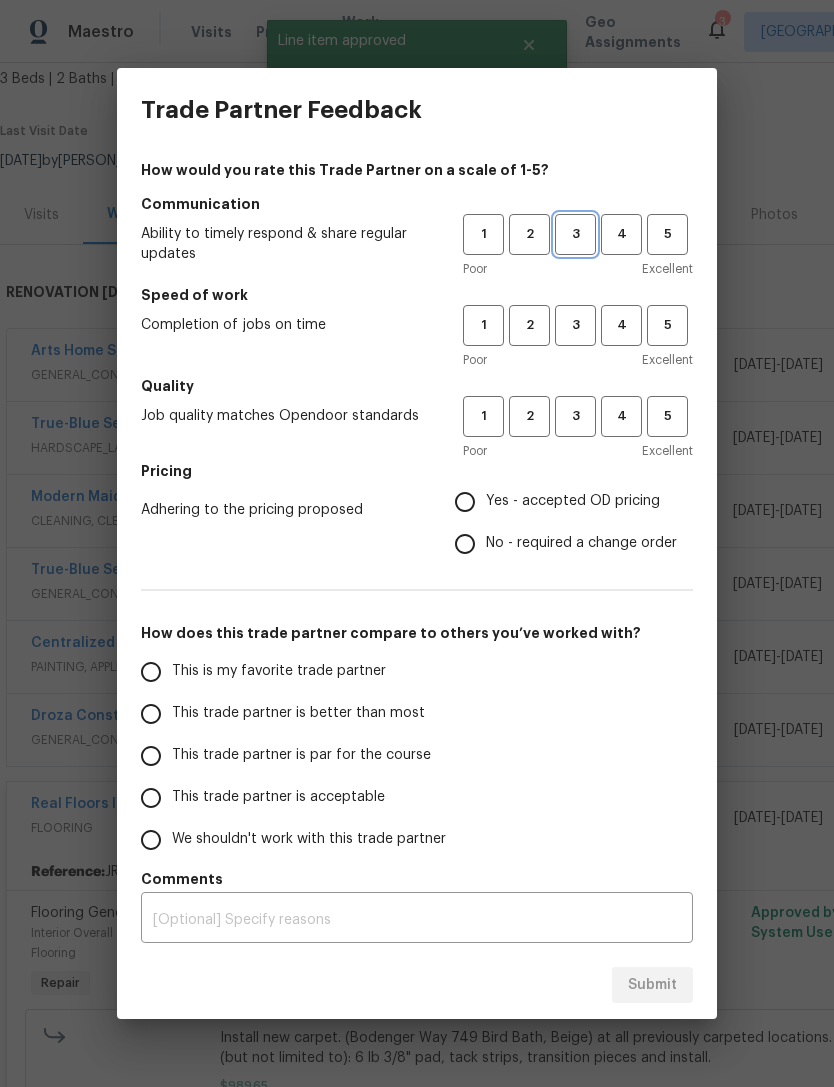 click on "3" at bounding box center [575, 234] 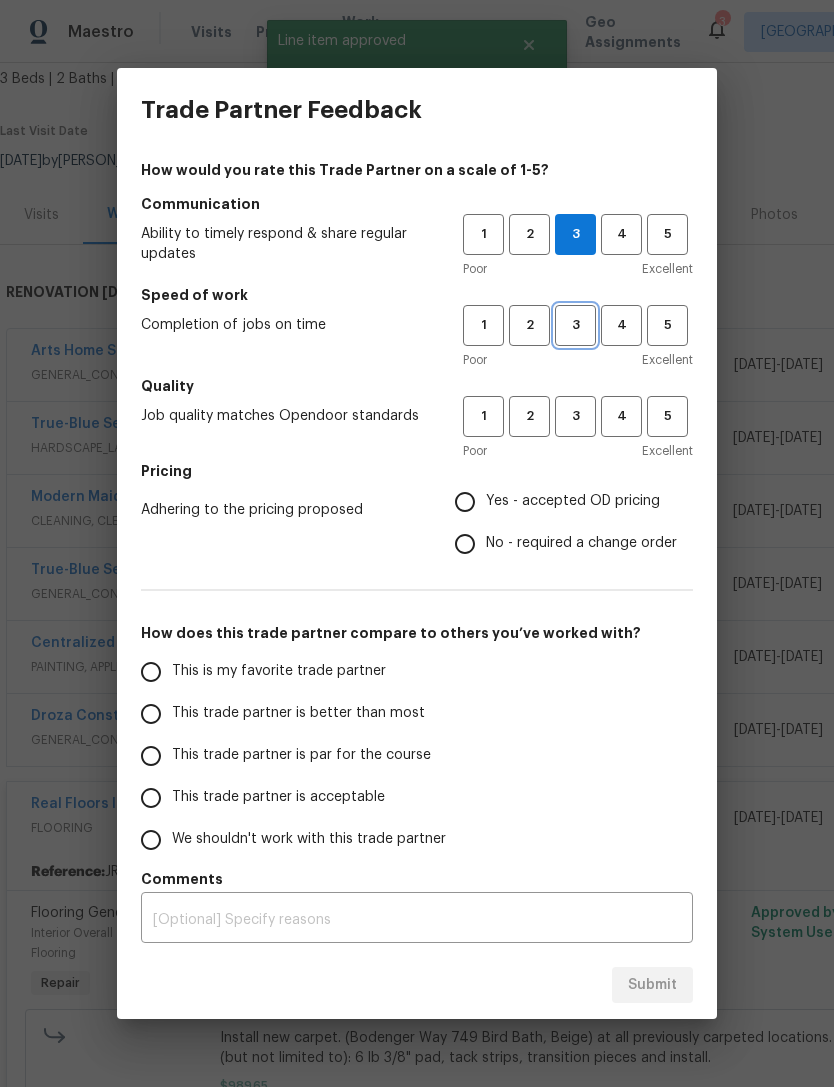 click on "3" at bounding box center [575, 325] 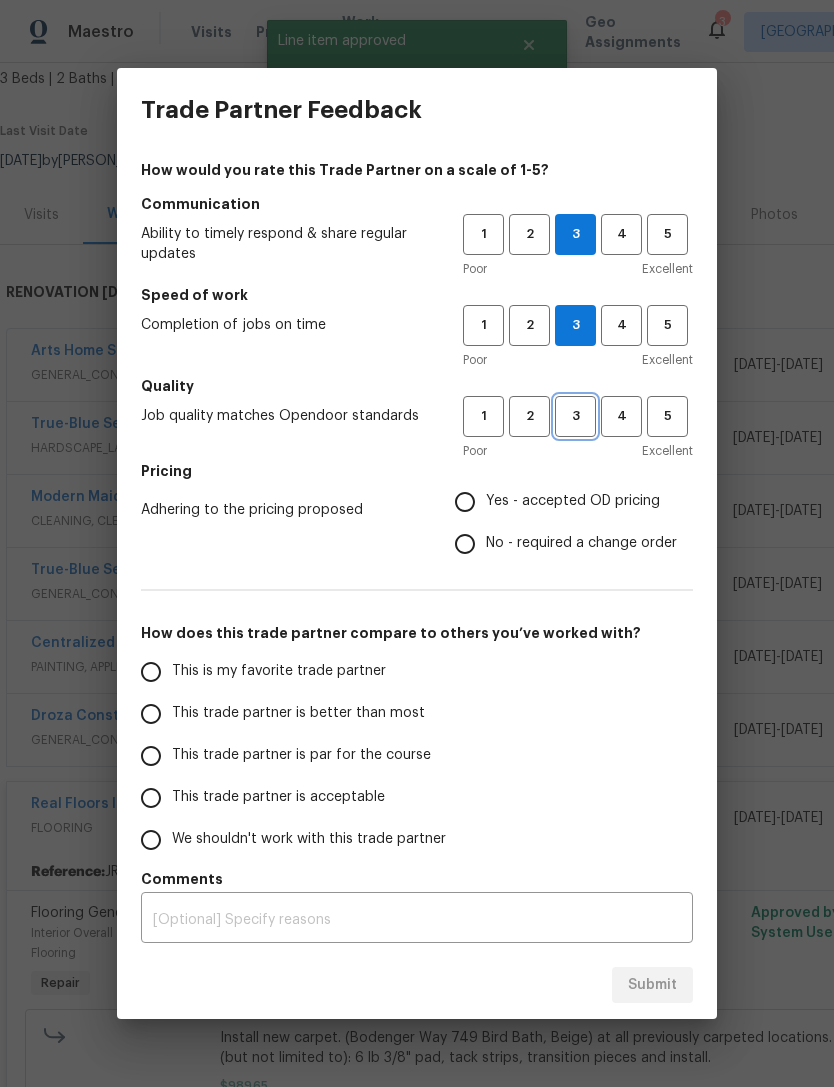 click on "3" at bounding box center [575, 416] 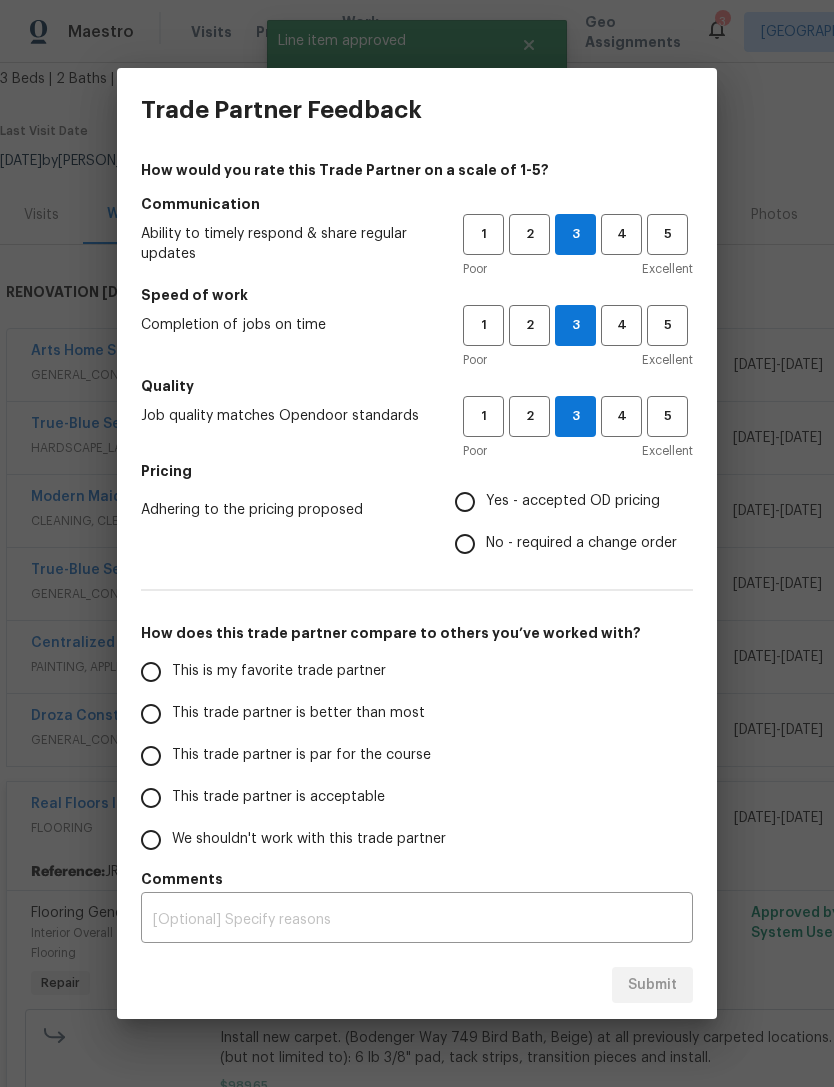 click on "Yes - accepted OD pricing" at bounding box center (465, 502) 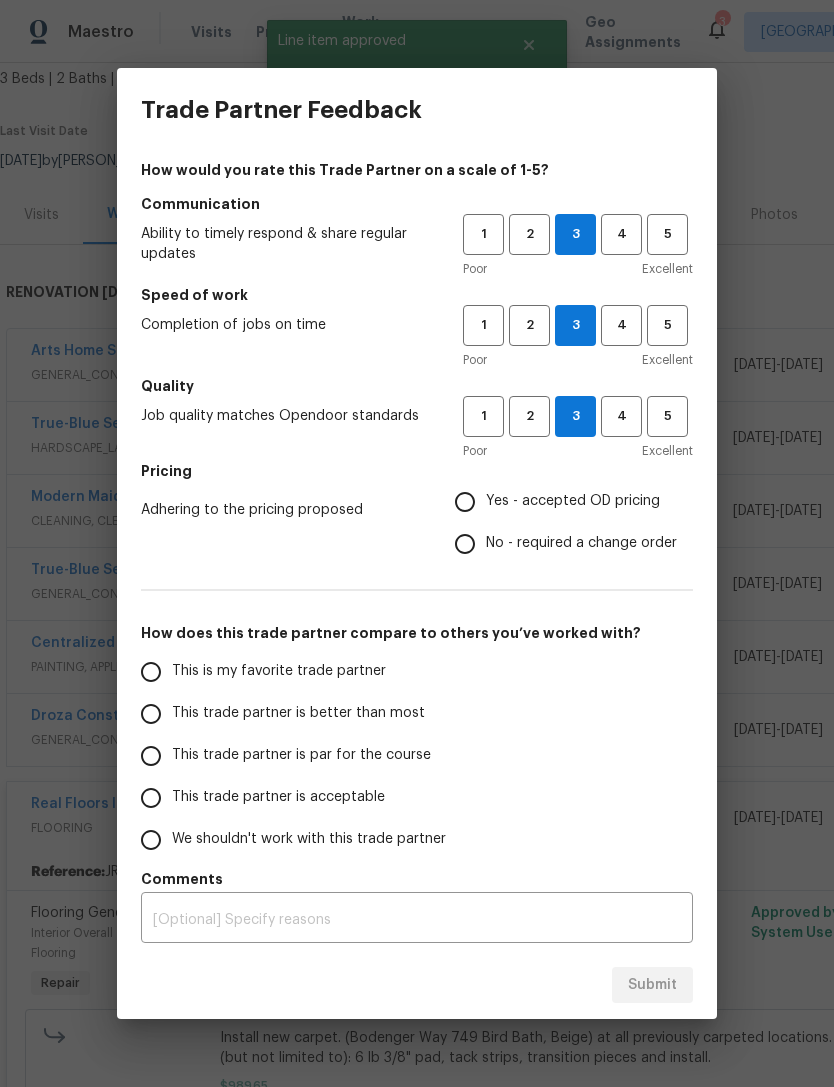 radio on "true" 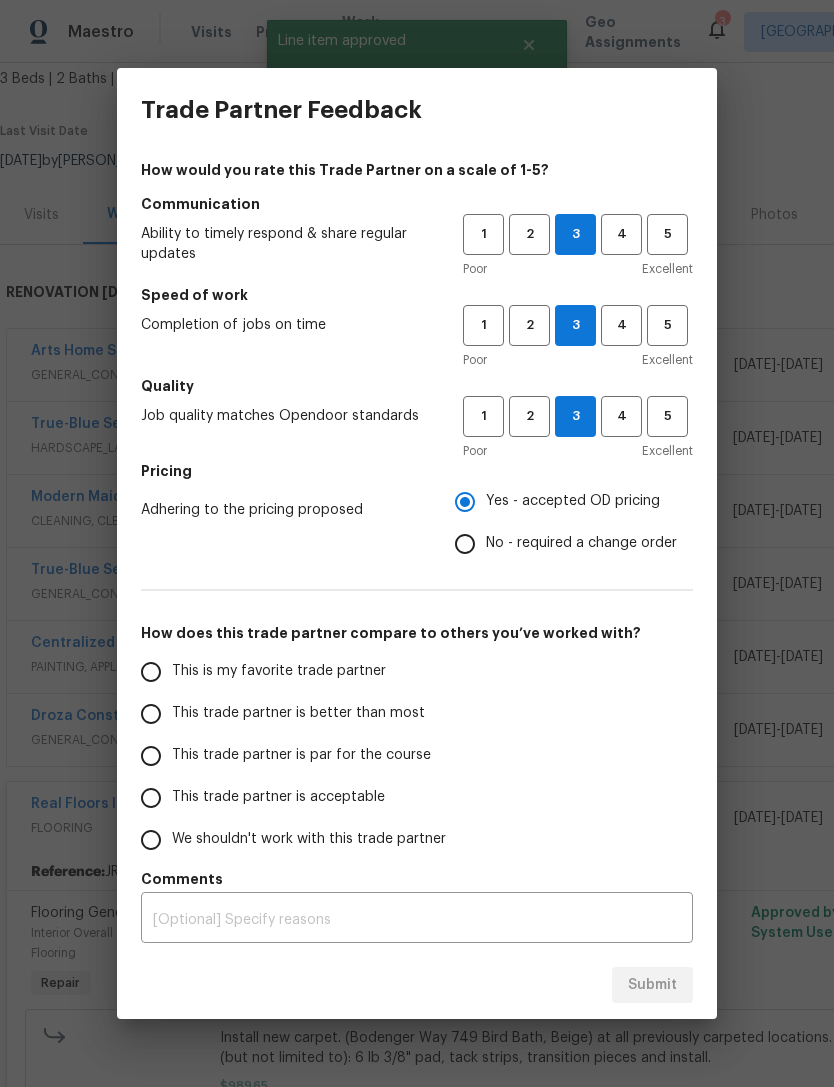 click on "This is my favorite trade partner" at bounding box center [151, 672] 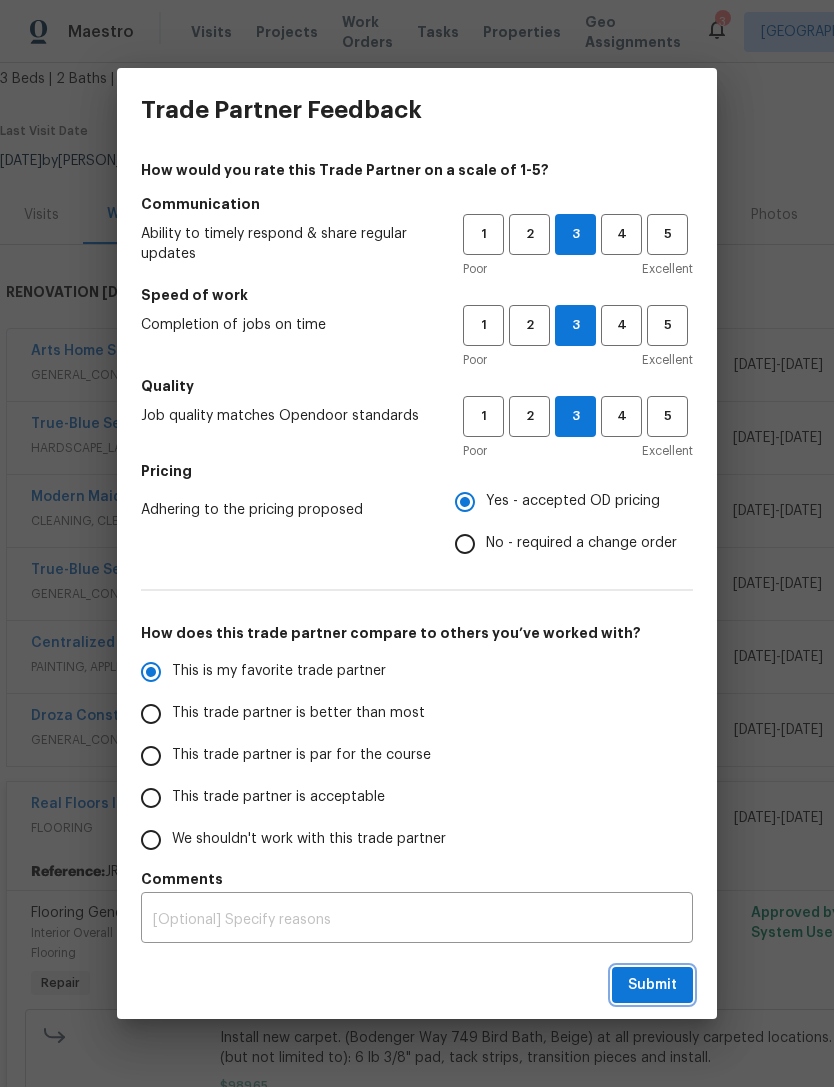 click on "Submit" at bounding box center (652, 985) 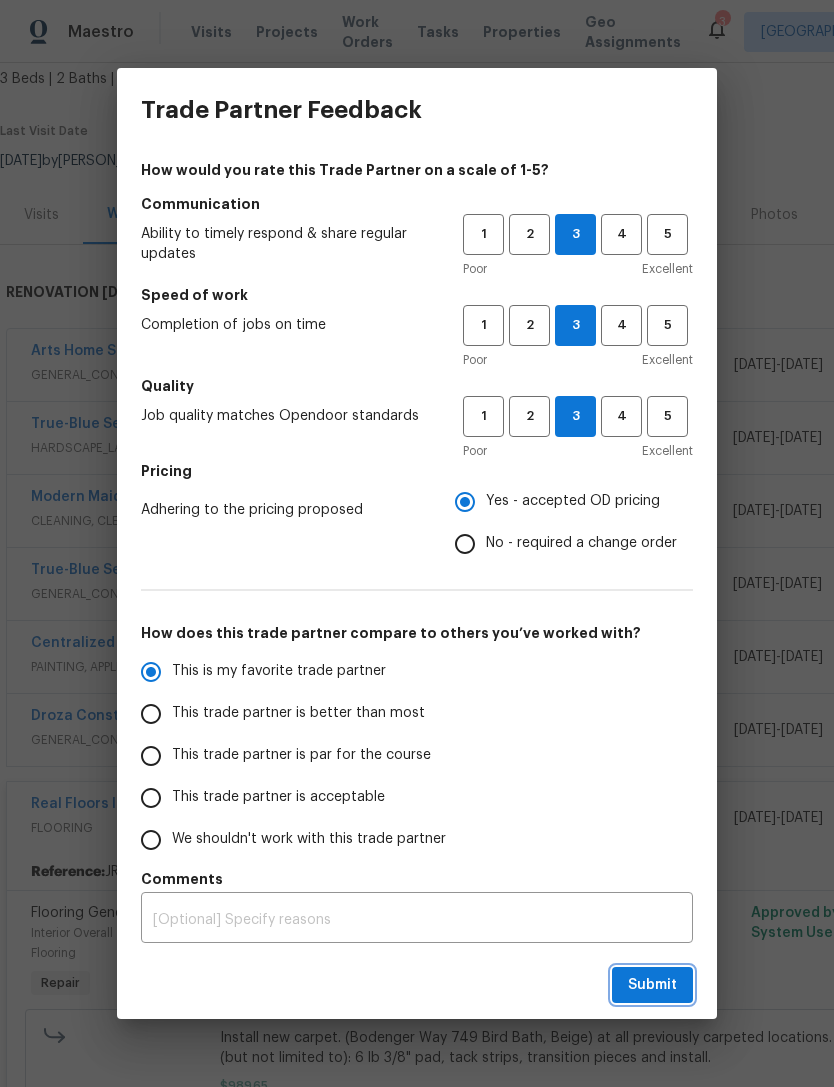 radio on "true" 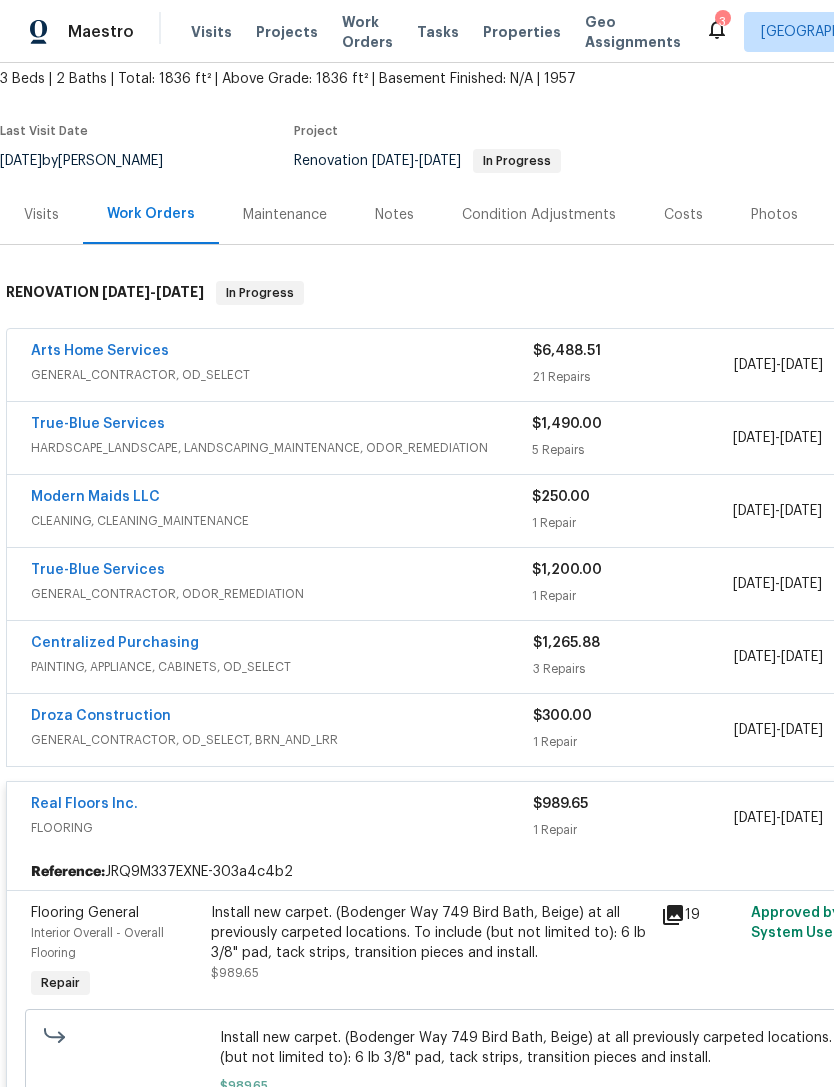 click on "Arts Home Services" at bounding box center [100, 351] 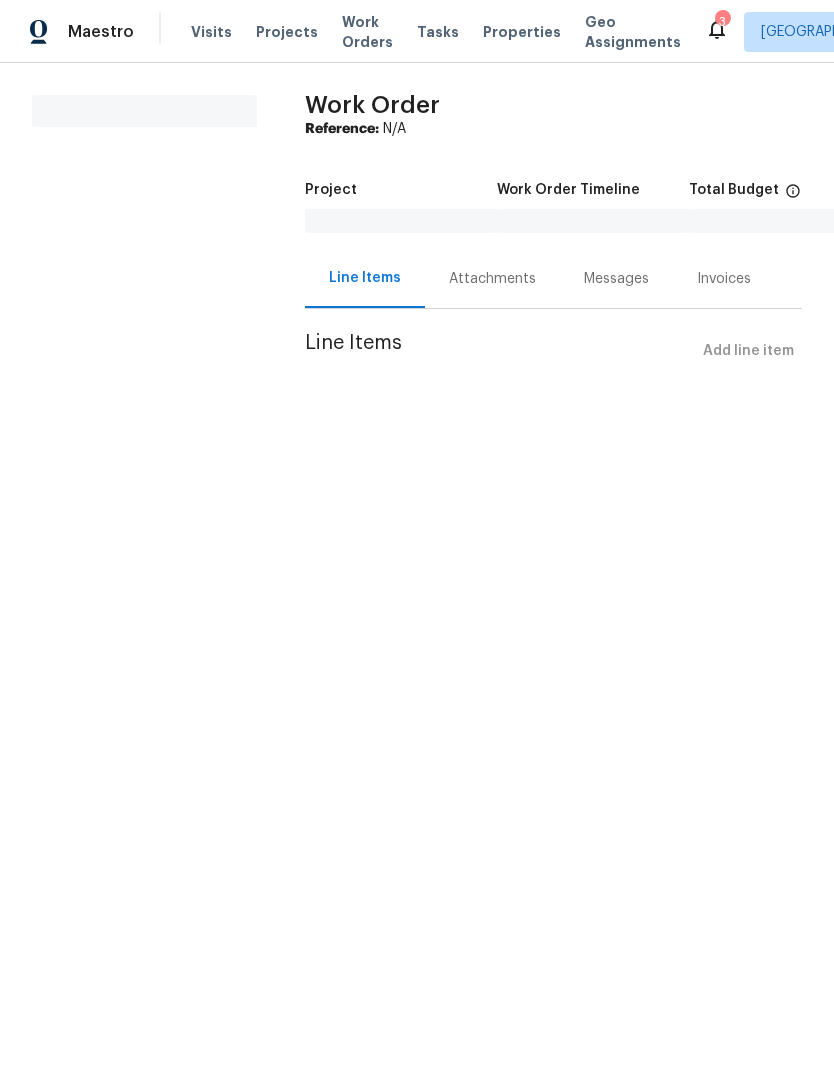 scroll, scrollTop: 0, scrollLeft: 0, axis: both 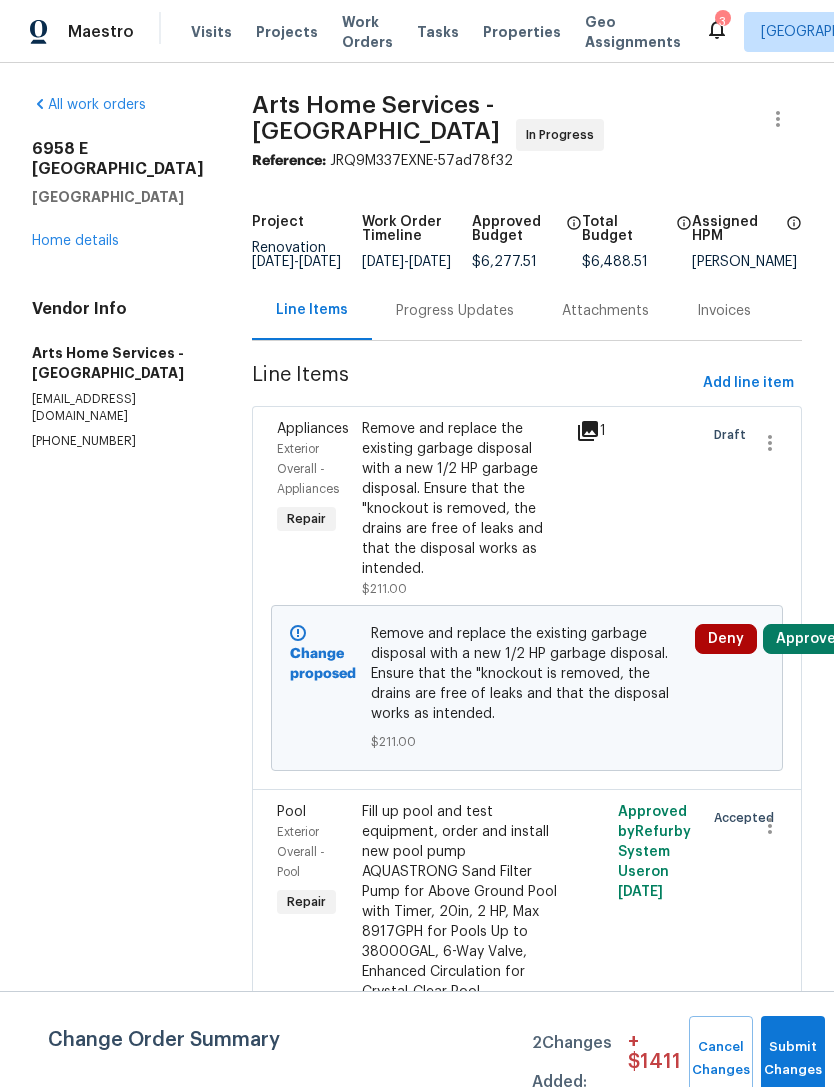click on "Submit Changes" at bounding box center [793, 1059] 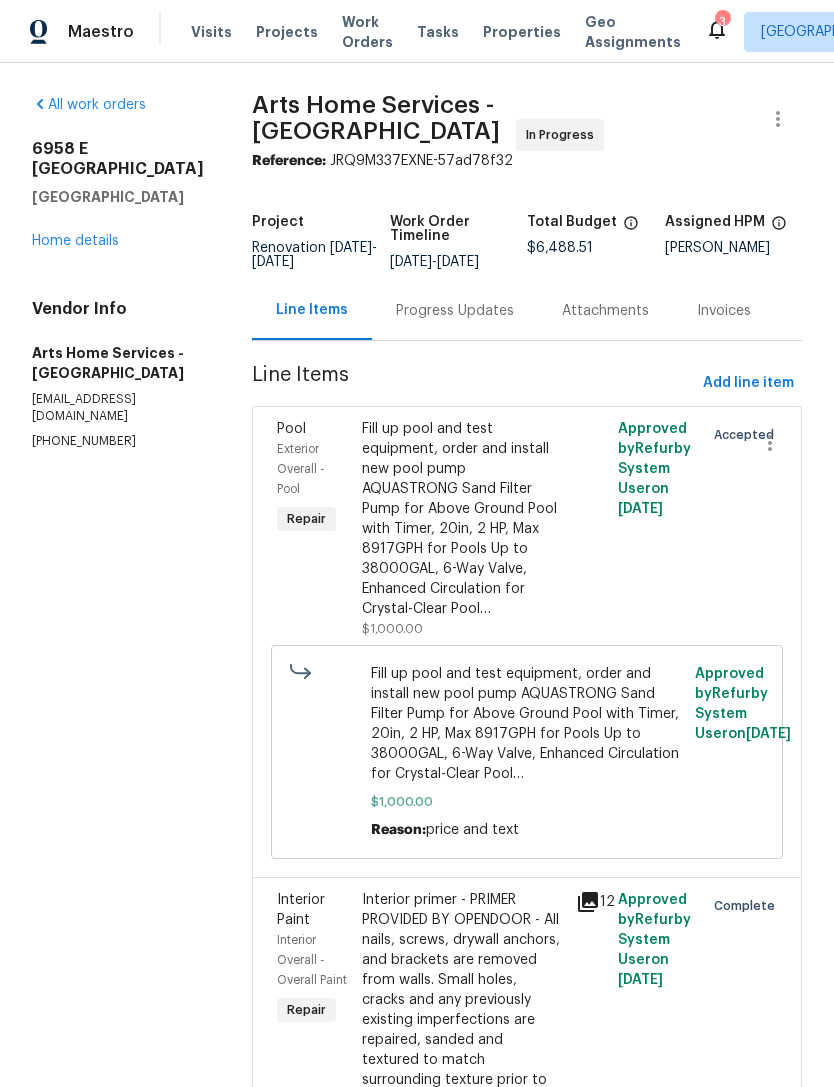 click on "All work orders [STREET_ADDRESS] Home details Vendor Info Arts Home Services - TUS [EMAIL_ADDRESS][DOMAIN_NAME] [PHONE_NUMBER]" at bounding box center [118, 272] 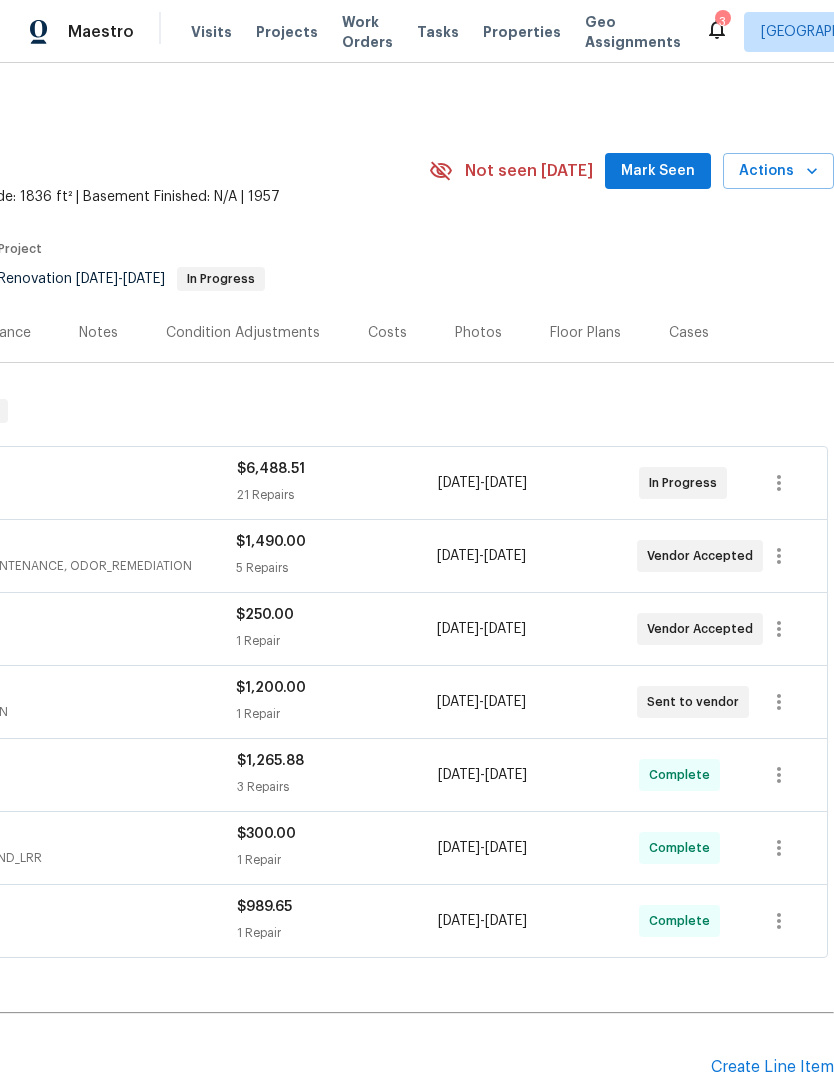 scroll, scrollTop: 0, scrollLeft: 296, axis: horizontal 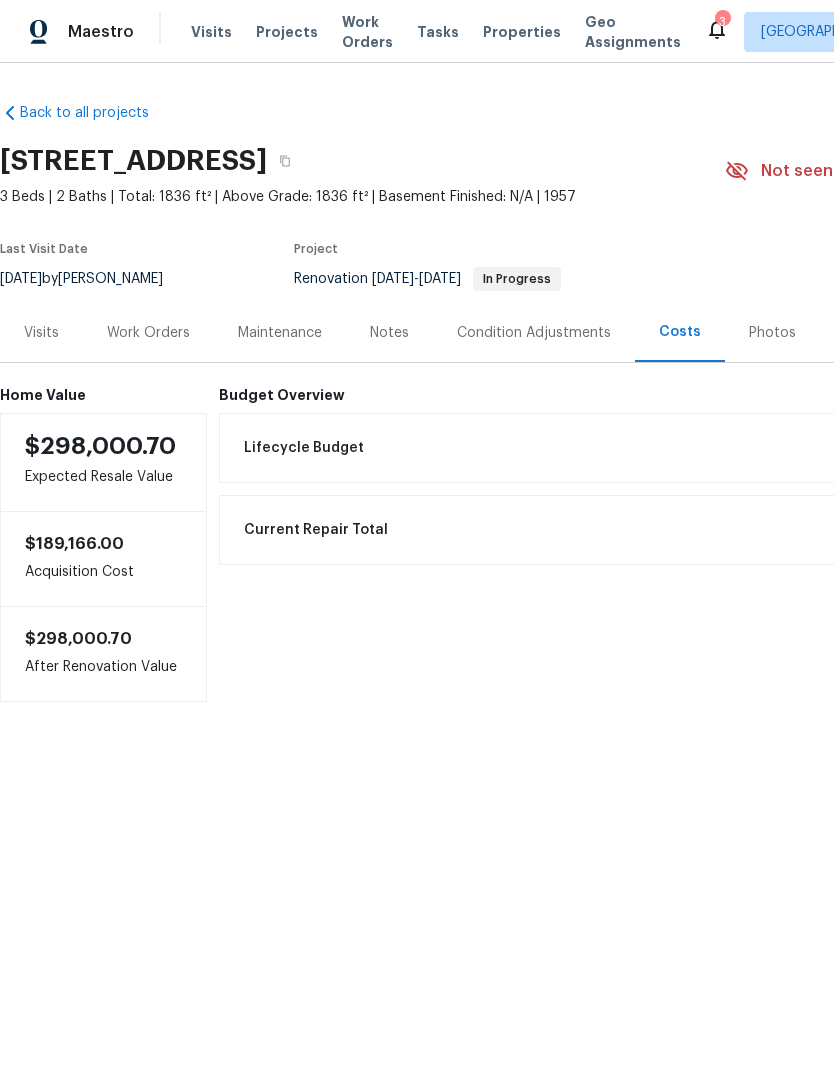 click on "Work Orders" at bounding box center (148, 333) 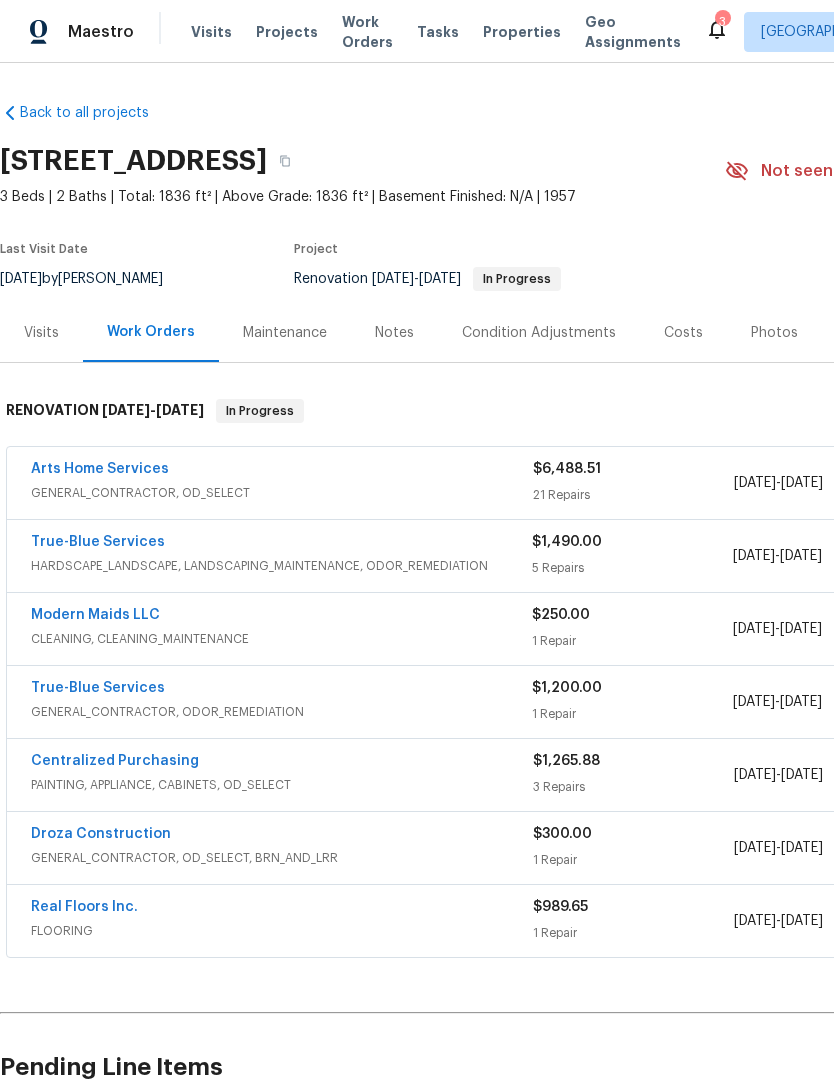 click on "Visits" at bounding box center [211, 32] 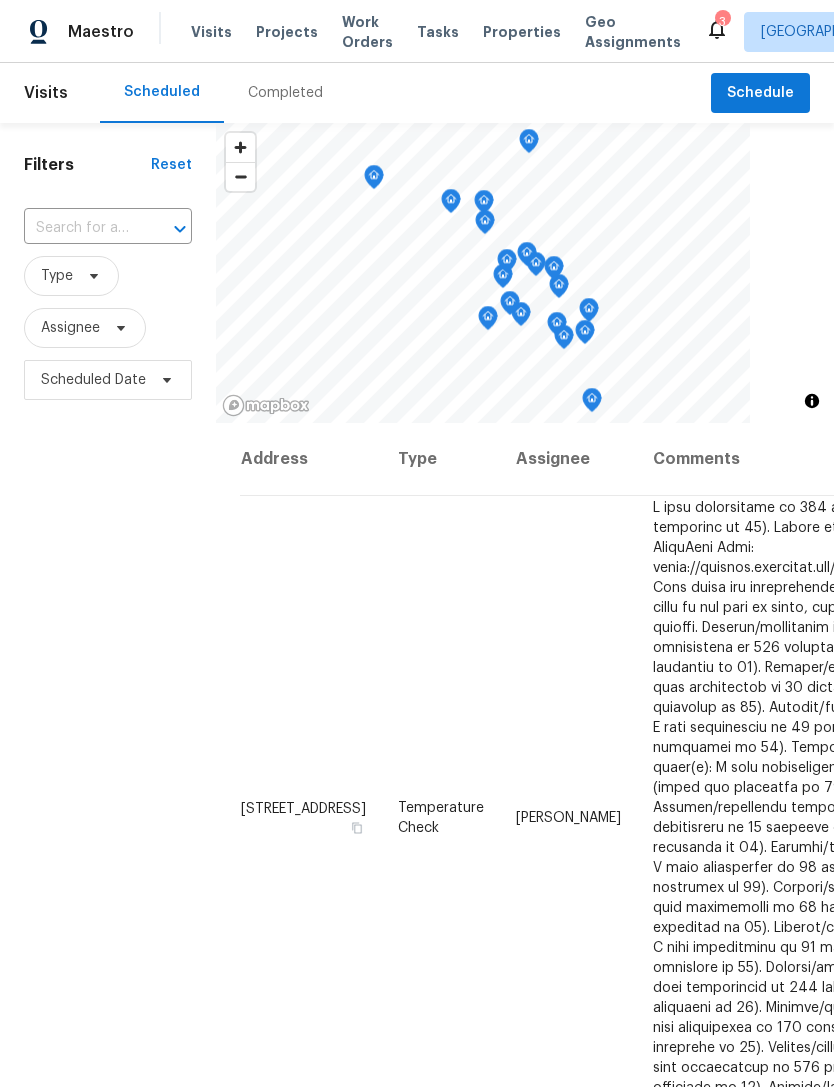 click on "Completed" at bounding box center [285, 93] 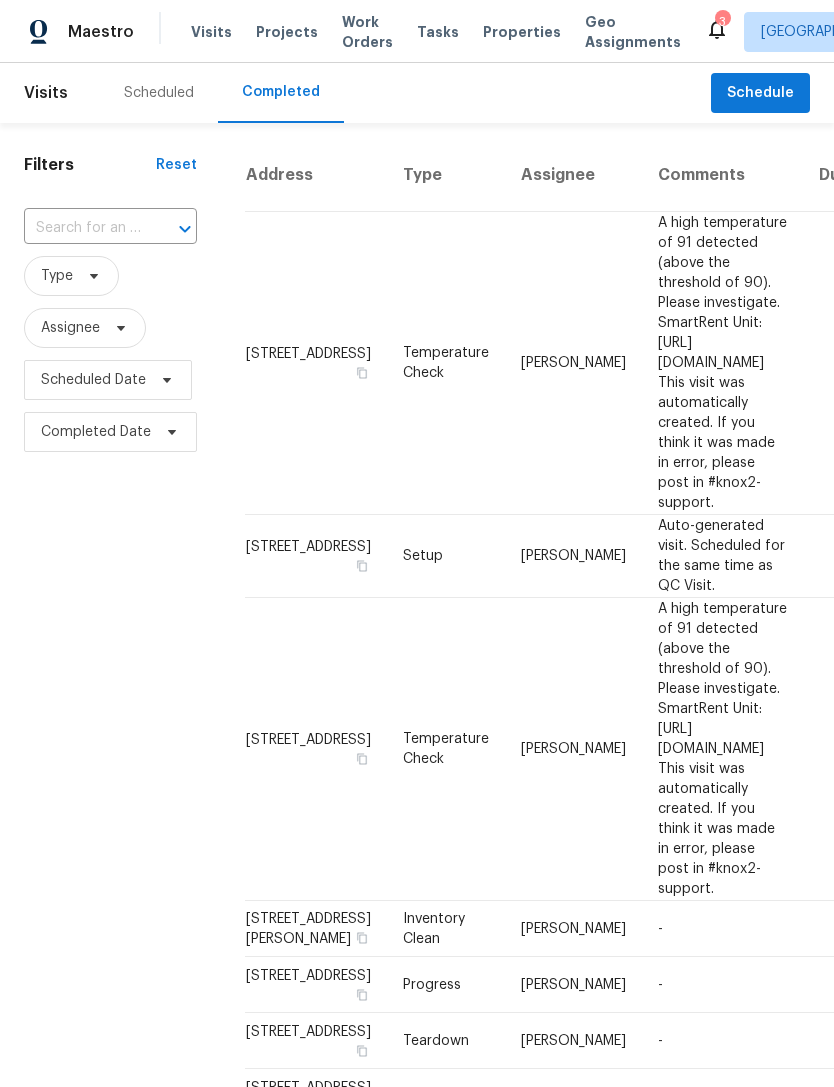 scroll, scrollTop: 0, scrollLeft: 0, axis: both 